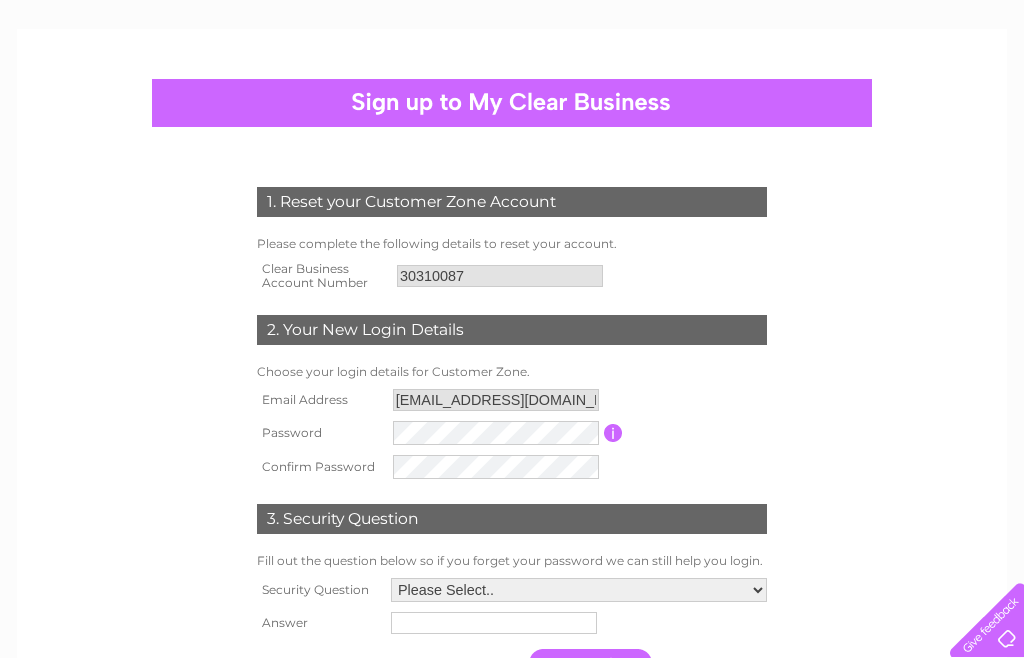 scroll, scrollTop: 120, scrollLeft: 0, axis: vertical 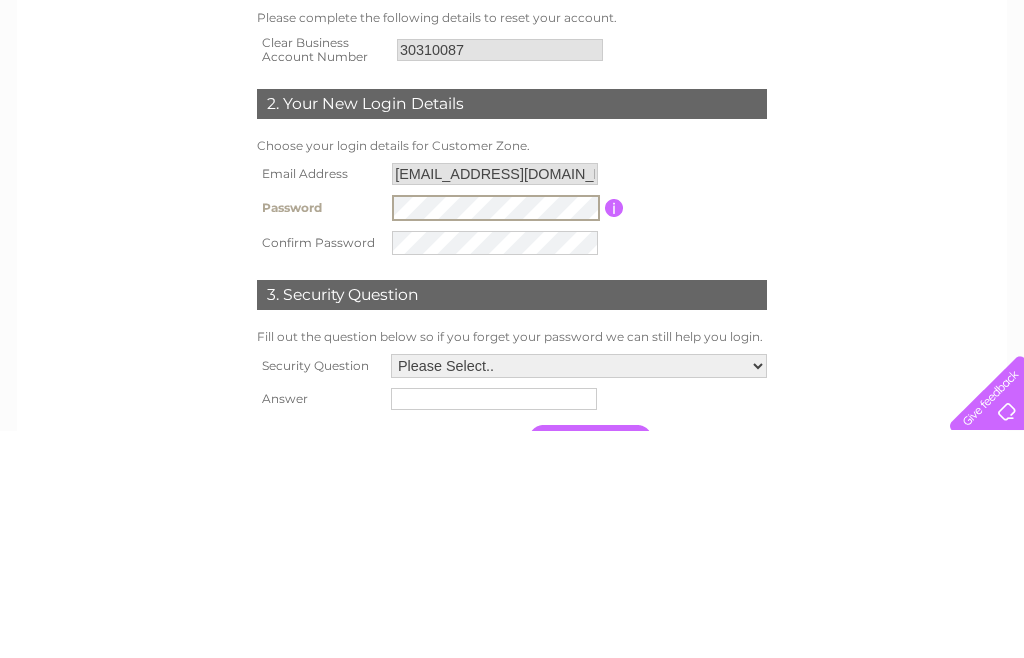 click at bounding box center (614, 435) 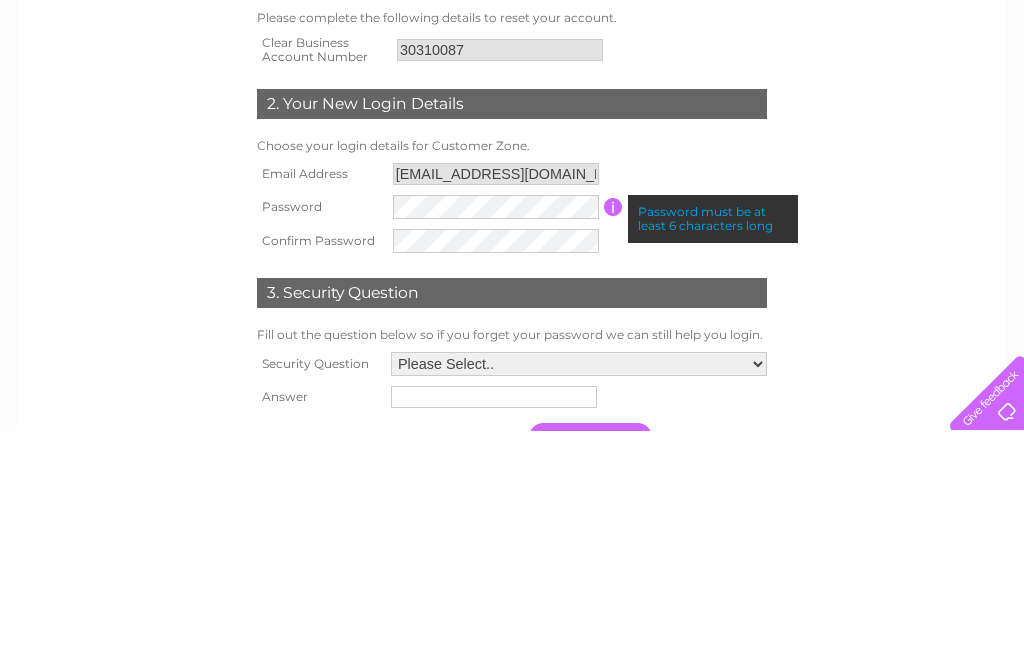 scroll, scrollTop: 348, scrollLeft: 0, axis: vertical 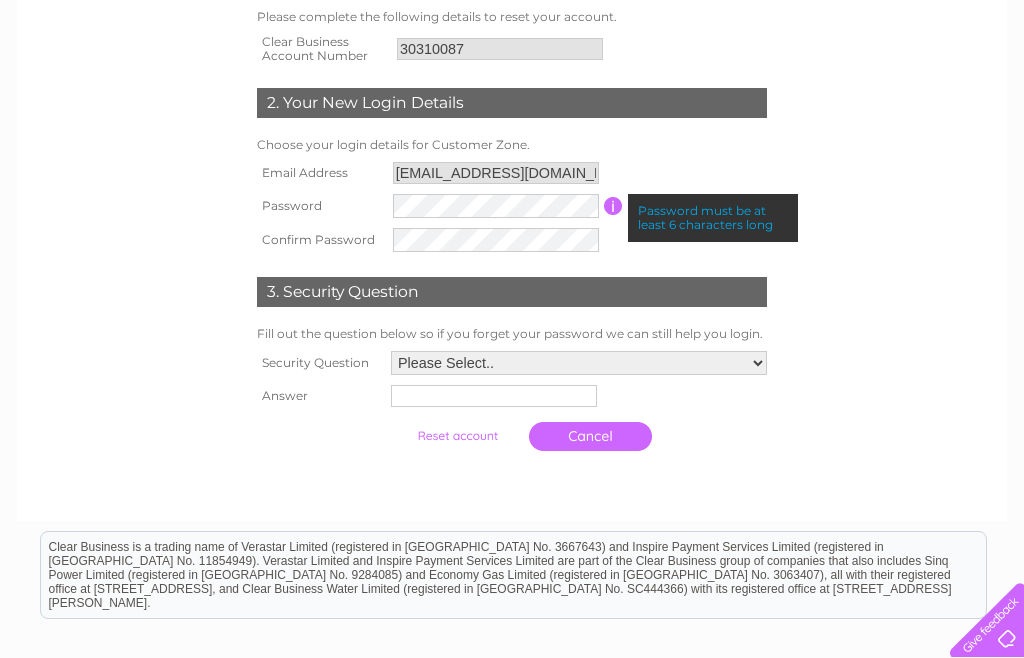 click on "1. Reset your Customer Zone Account
Please complete the following details to reset your account.
Clear Business Account Number
30310087
2. Your New Login Details
Choose your login details for Customer Zone." at bounding box center (512, 210) 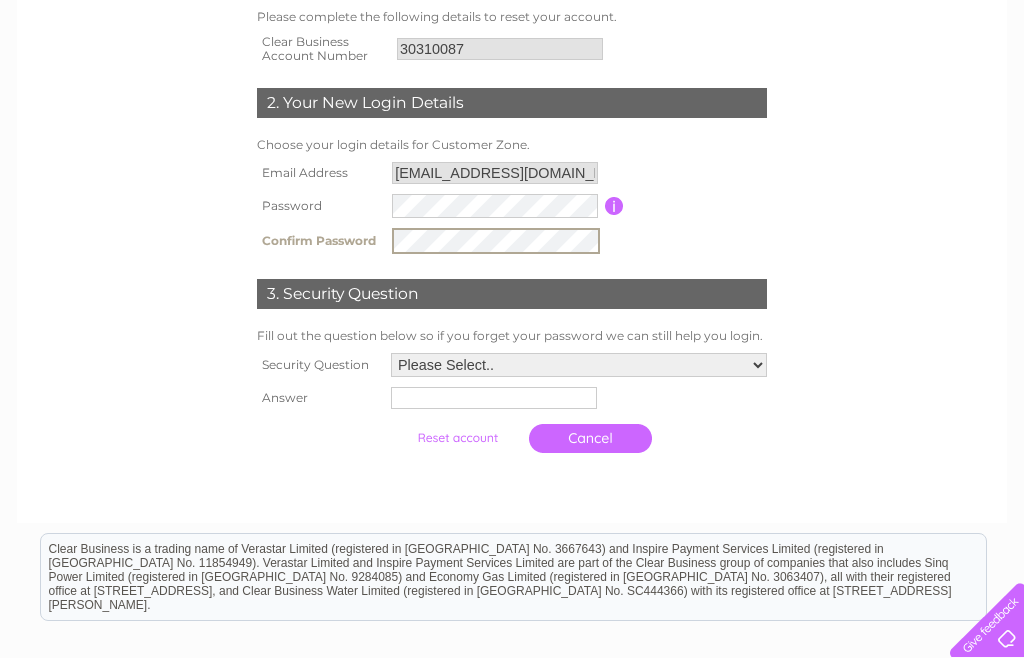 scroll, scrollTop: 347, scrollLeft: 0, axis: vertical 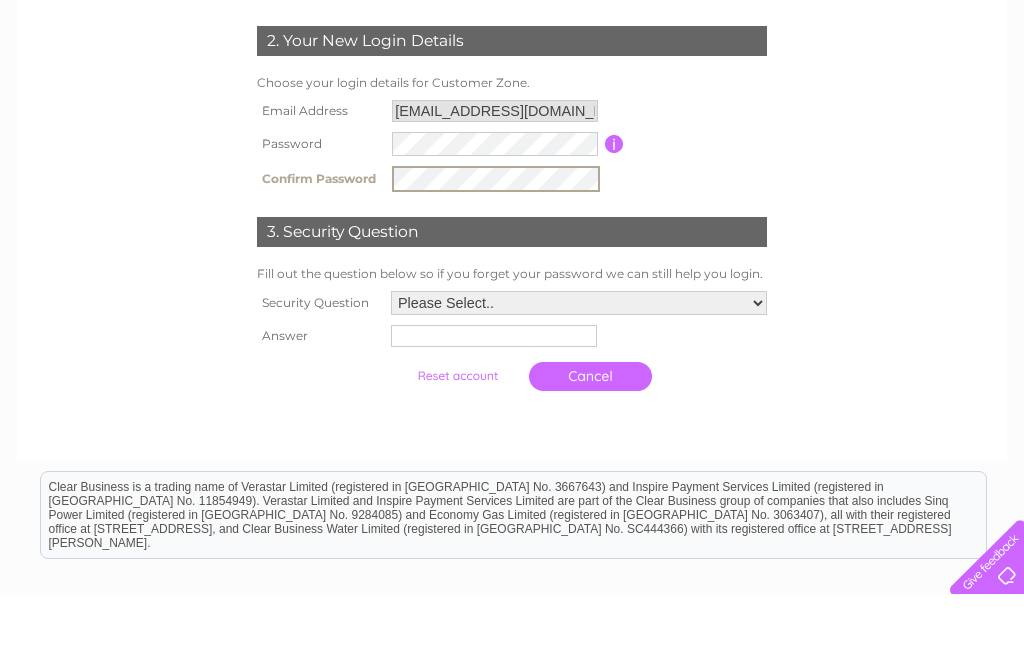 click on "Please Select..
In what town or city was your first job?
In what town or city did you meet your spouse/partner?
In what town or city did your mother and father meet?
What street did you live on as a child?
What was the name of your first pet?
Who was your childhood hero?" at bounding box center (579, 366) 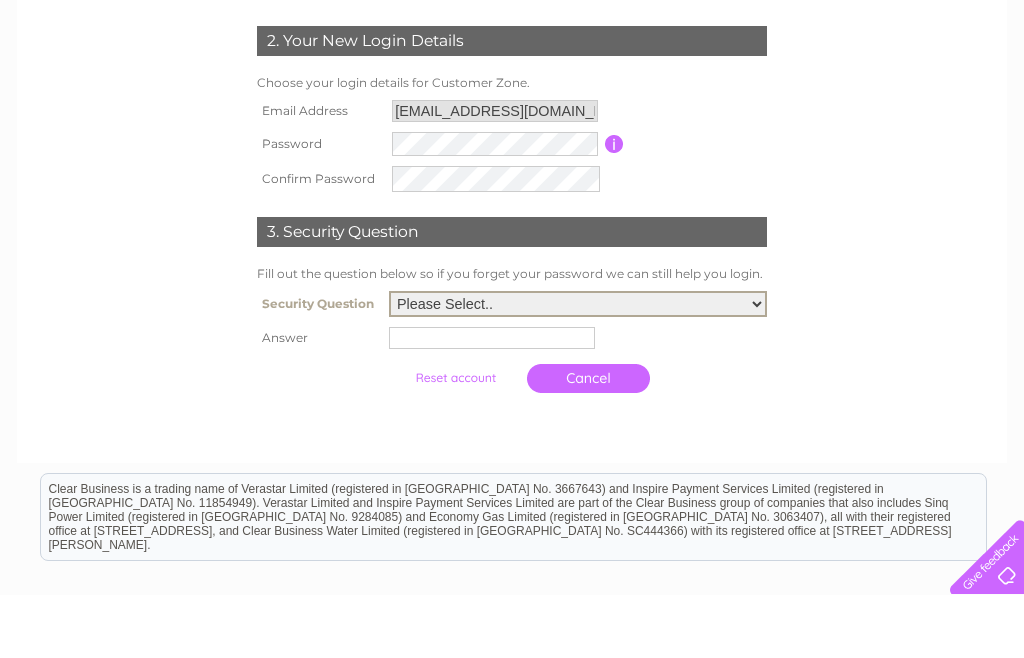 scroll, scrollTop: 411, scrollLeft: 0, axis: vertical 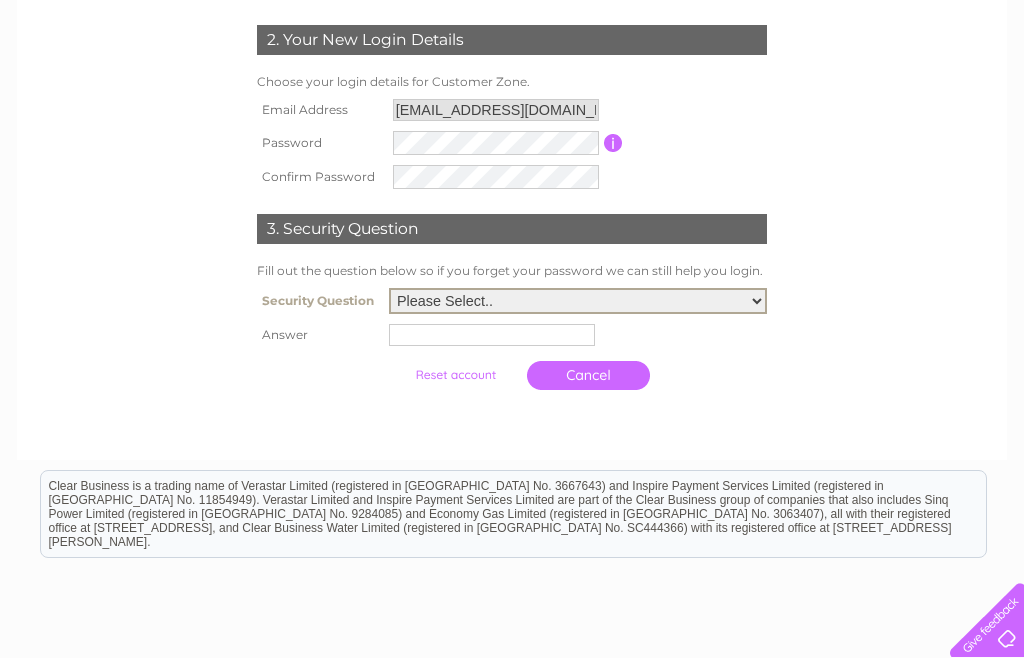select on "2" 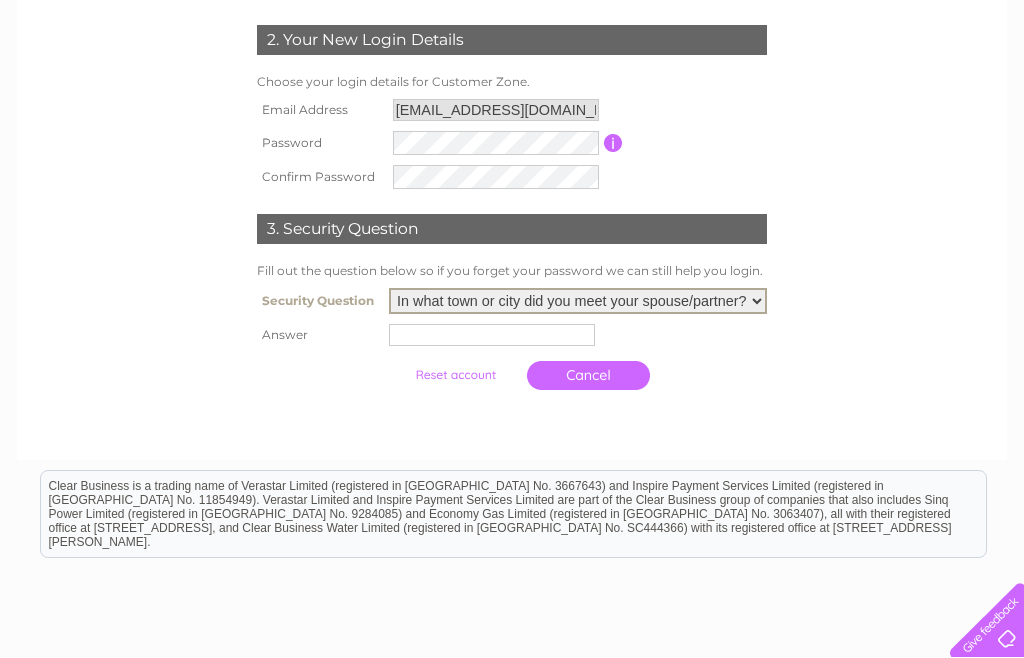 click at bounding box center [492, 335] 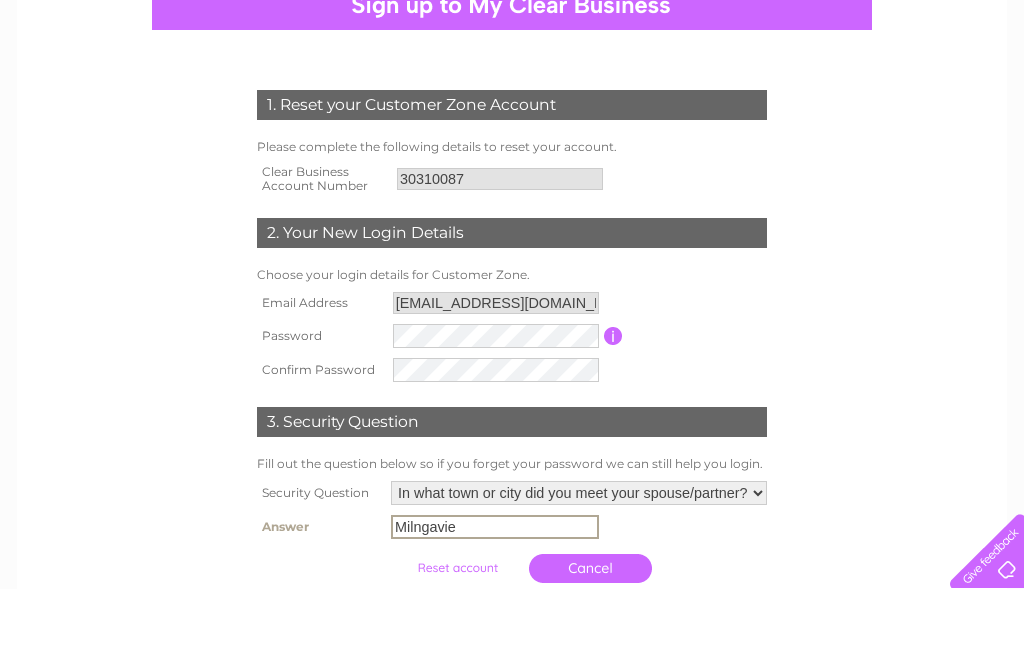 scroll, scrollTop: 184, scrollLeft: 0, axis: vertical 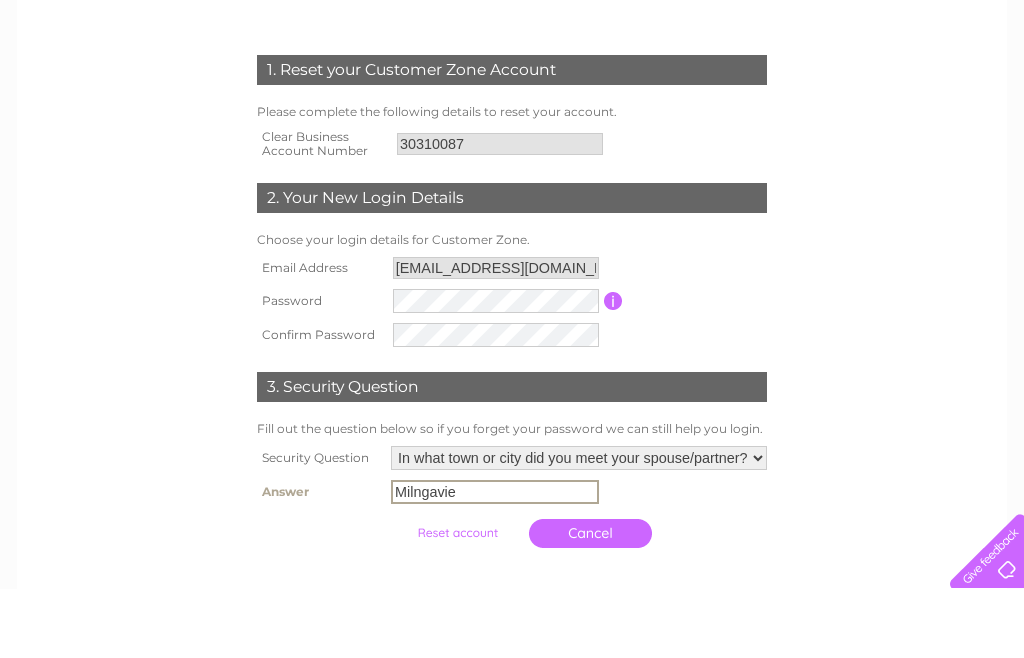 type on "Milngavie" 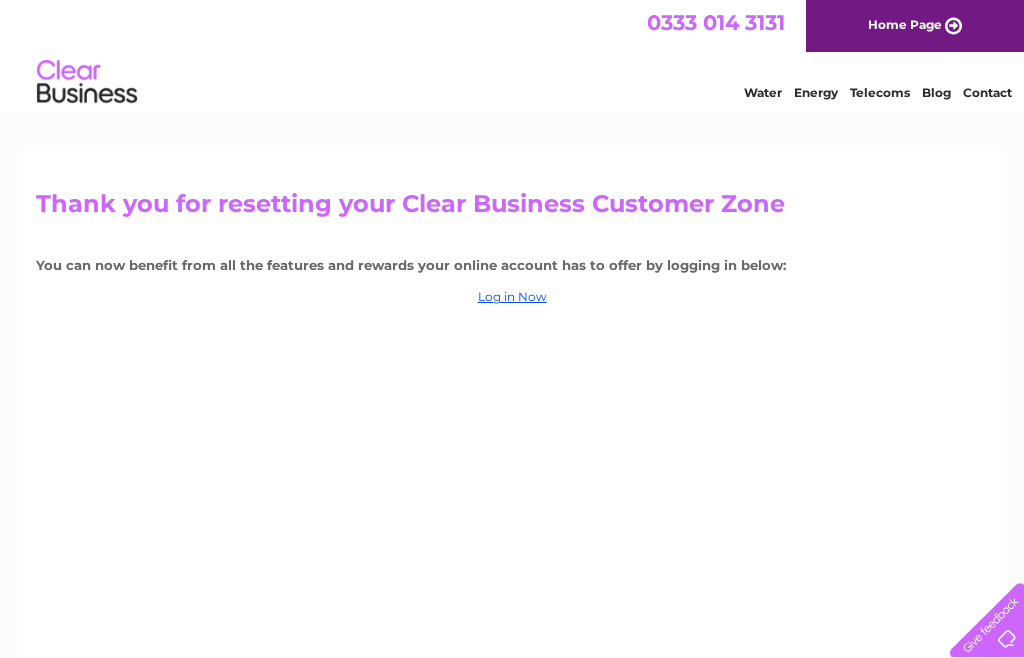 scroll, scrollTop: 0, scrollLeft: 0, axis: both 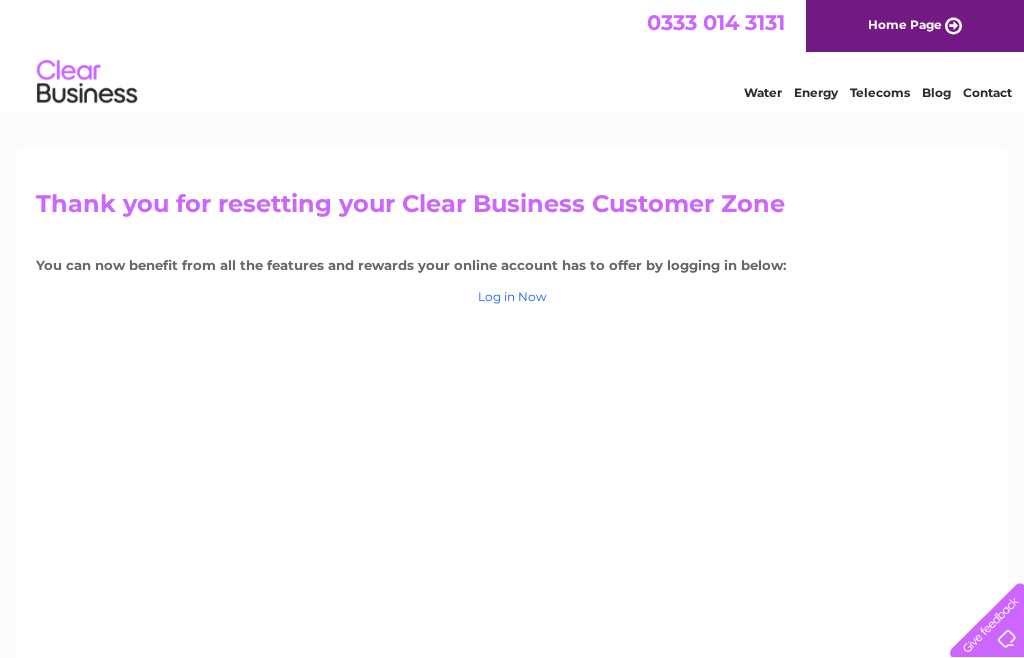 click on "Log in Now" at bounding box center [512, 296] 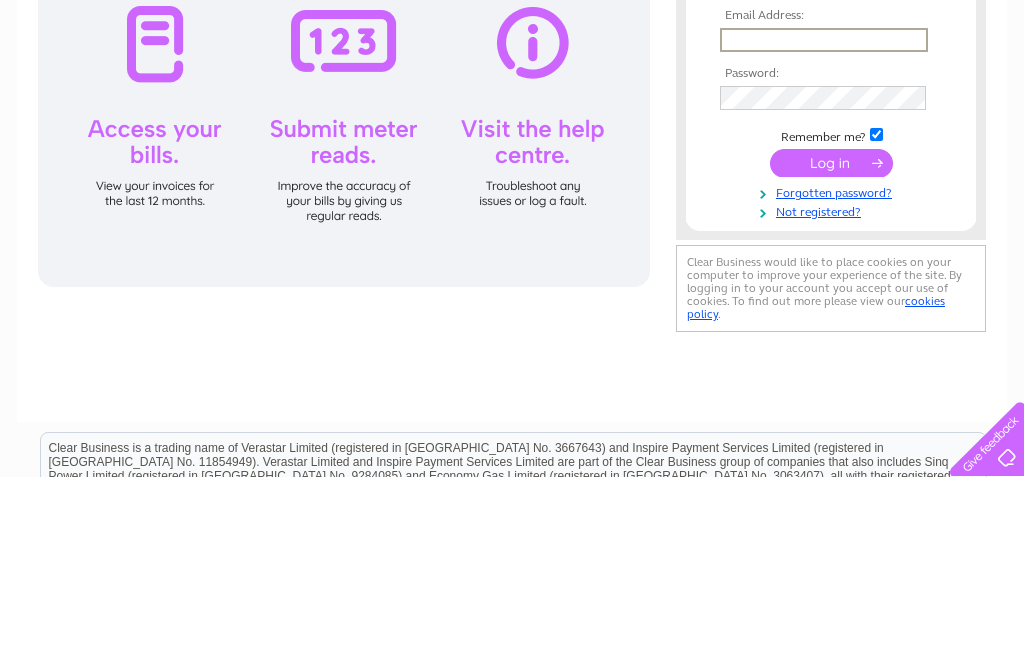 scroll, scrollTop: 0, scrollLeft: 0, axis: both 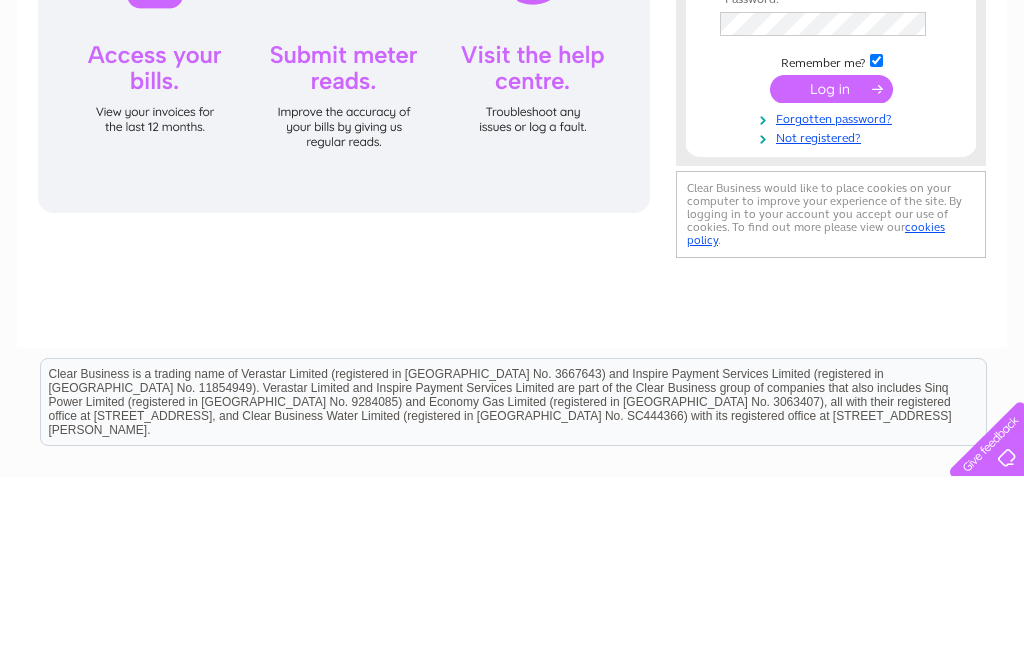 type on "[EMAIL_ADDRESS][DOMAIN_NAME]" 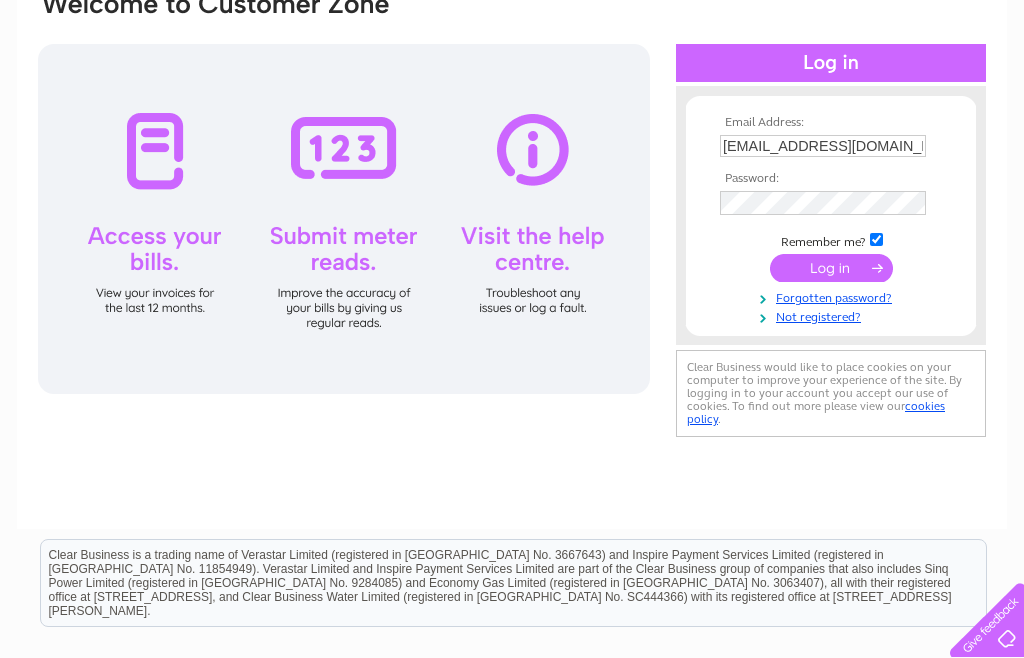 click at bounding box center (831, 268) 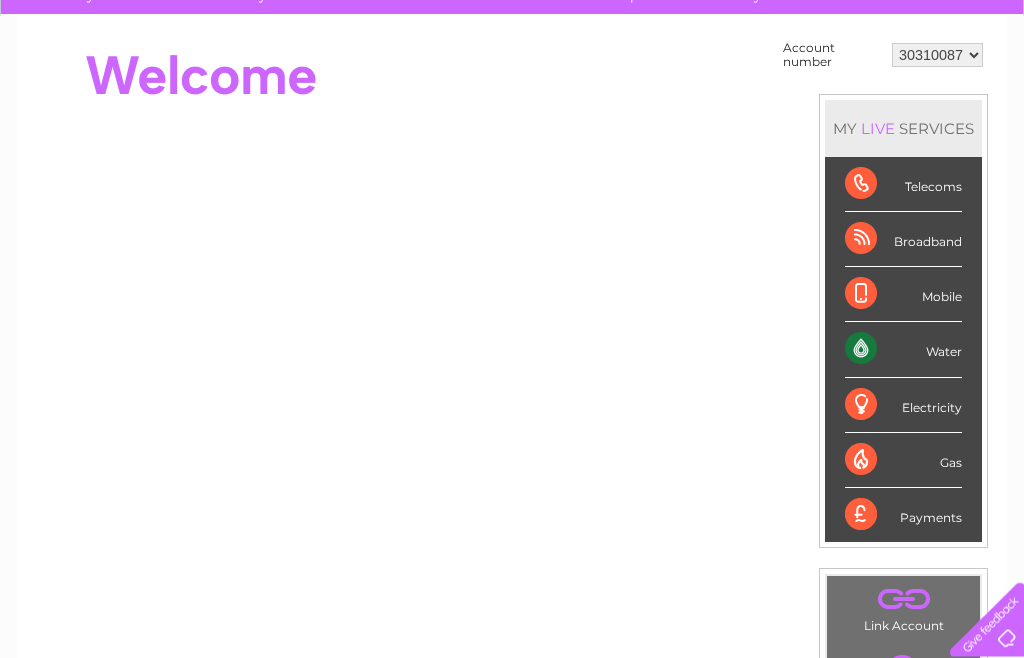 scroll, scrollTop: 153, scrollLeft: 0, axis: vertical 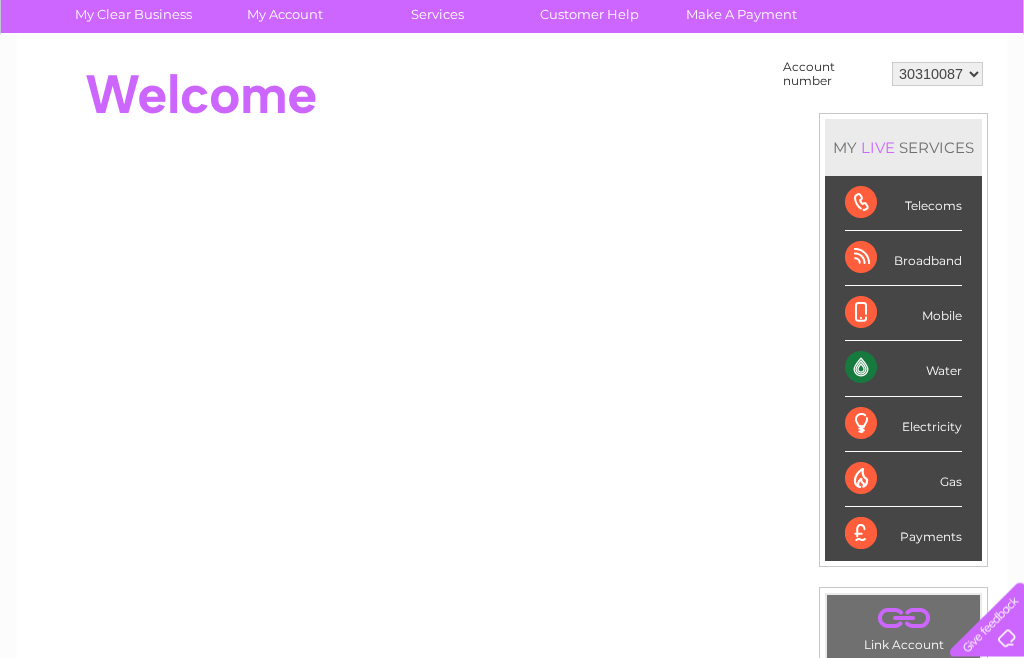 click on "Water" at bounding box center [903, 369] 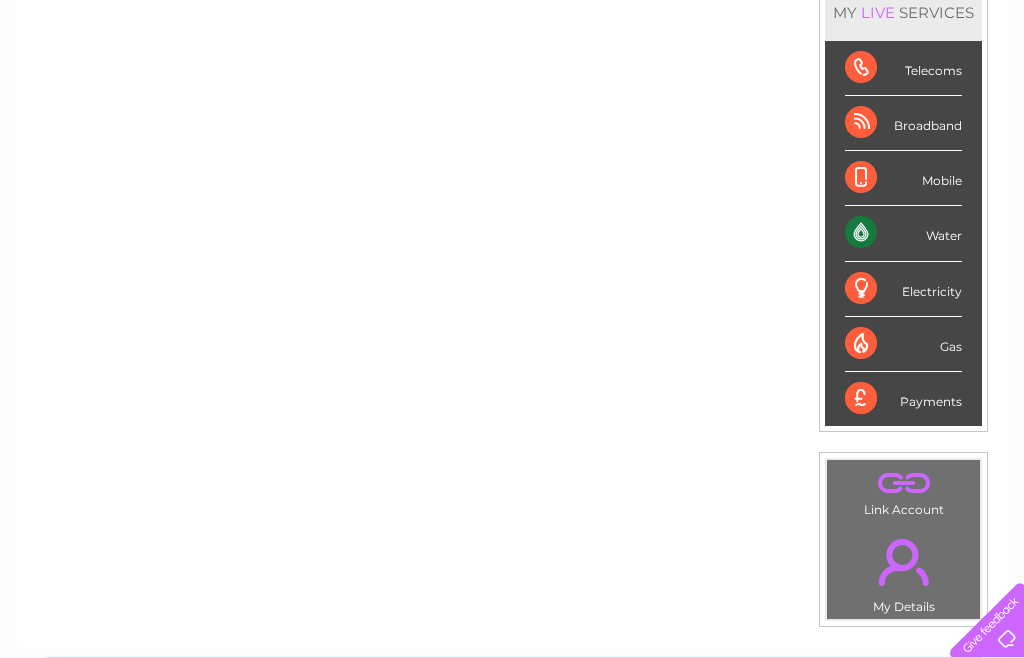 scroll, scrollTop: 319, scrollLeft: 0, axis: vertical 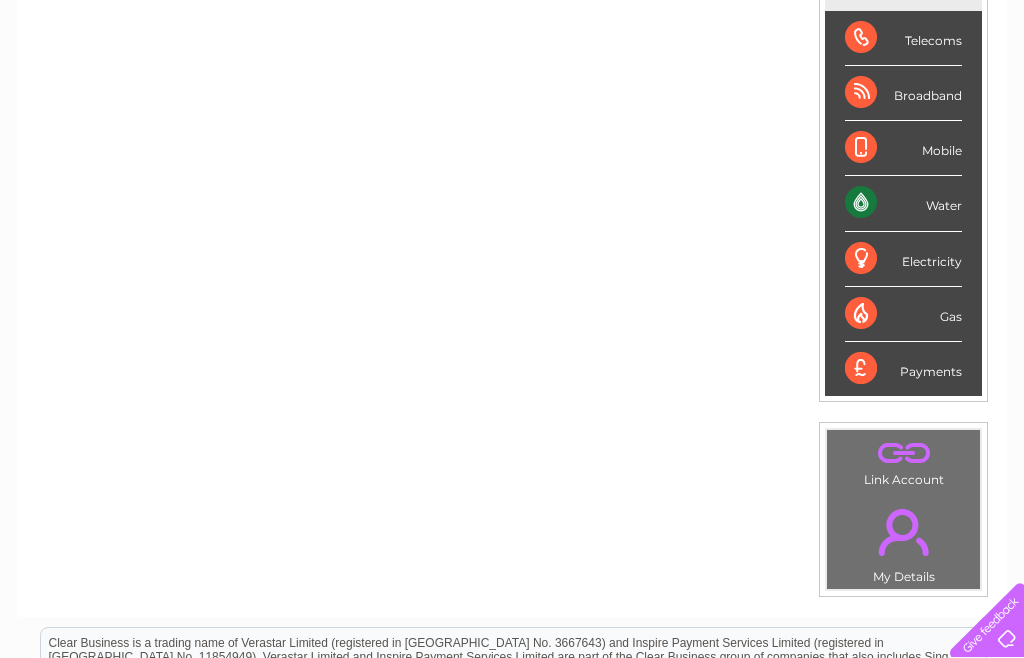 click on "Payments" at bounding box center (903, 369) 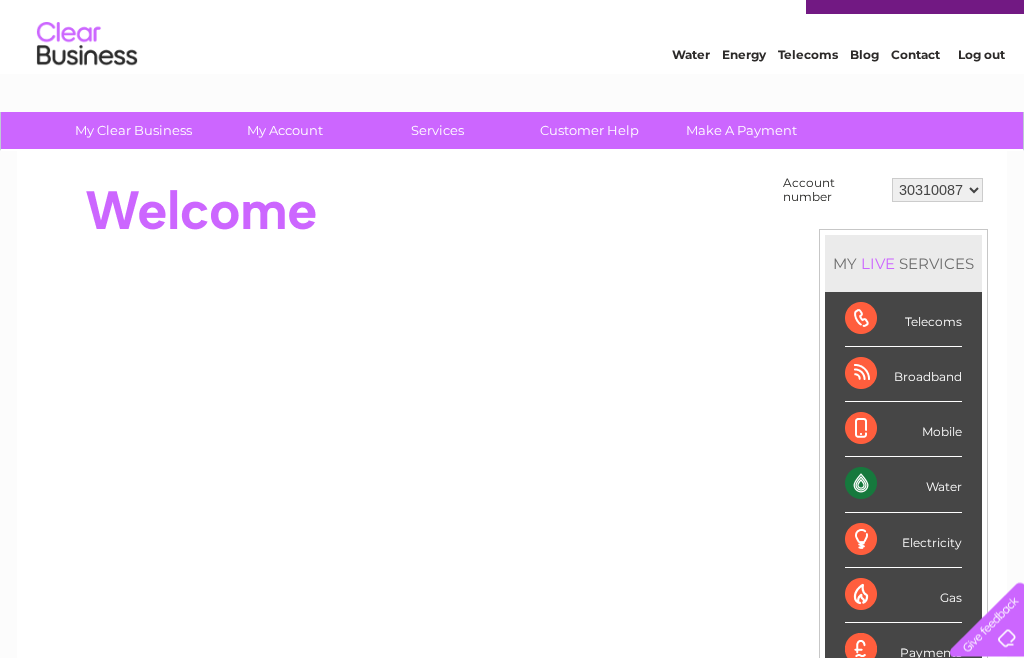 scroll, scrollTop: 0, scrollLeft: 0, axis: both 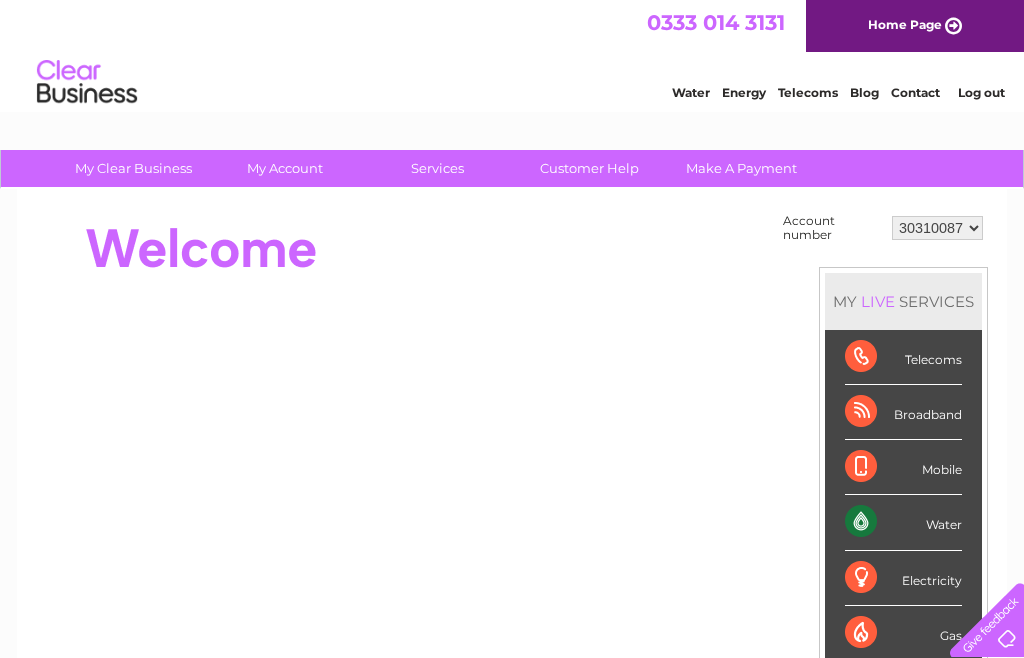 click on "Water" at bounding box center [691, 92] 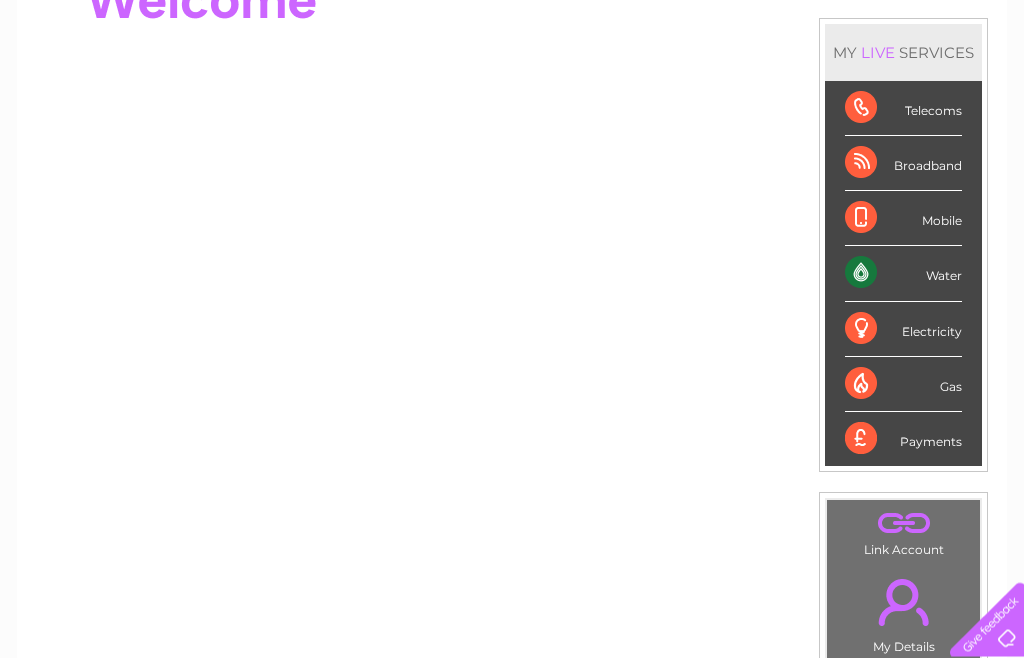 scroll, scrollTop: 250, scrollLeft: 0, axis: vertical 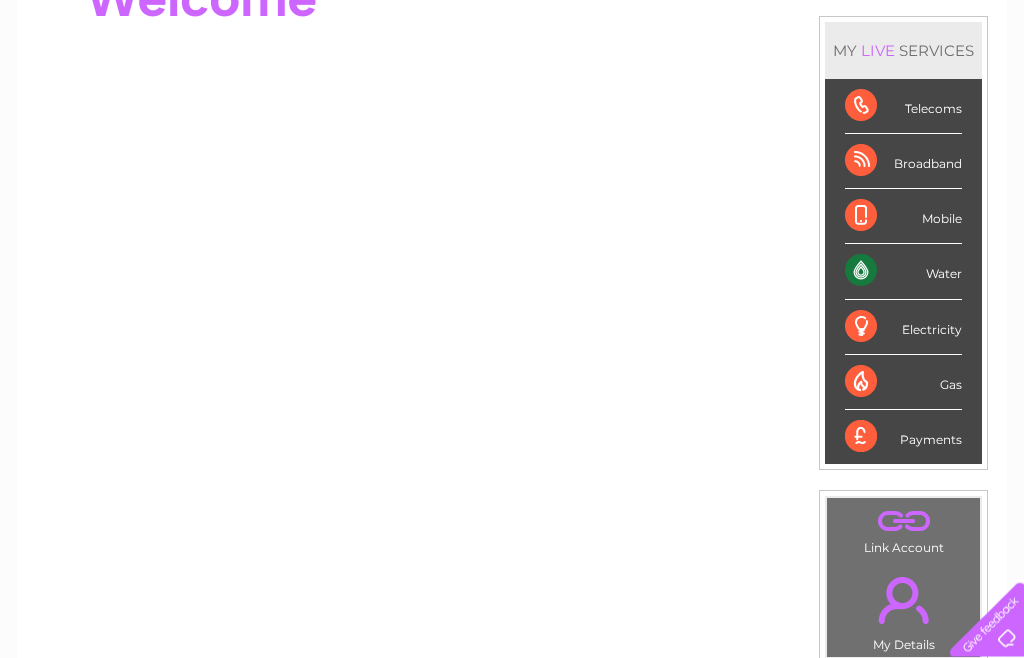 click on "Payments" at bounding box center (903, 438) 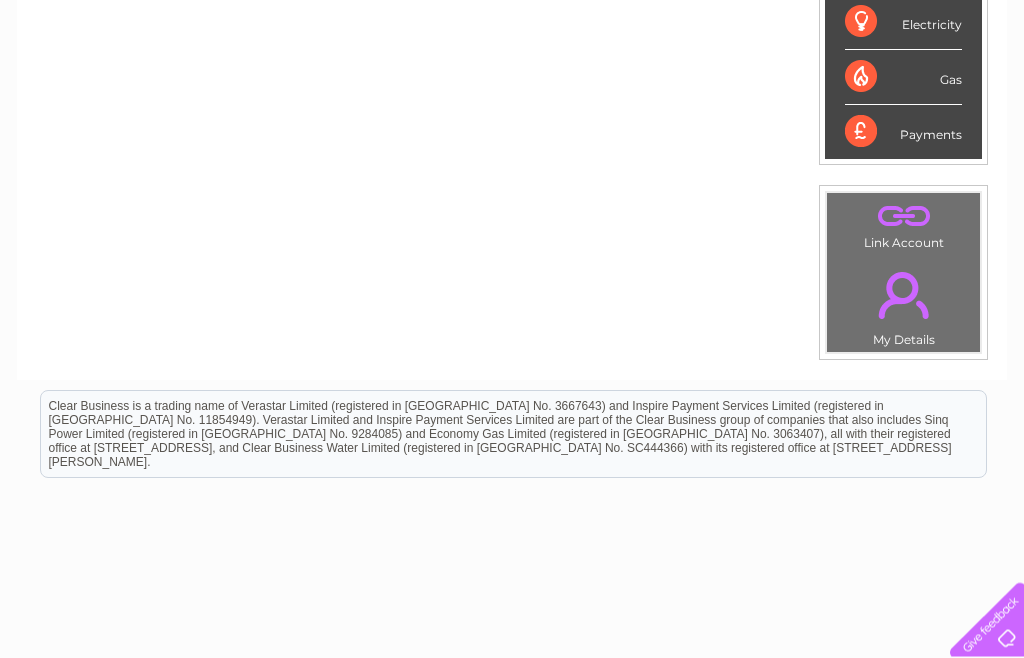 scroll, scrollTop: 563, scrollLeft: 0, axis: vertical 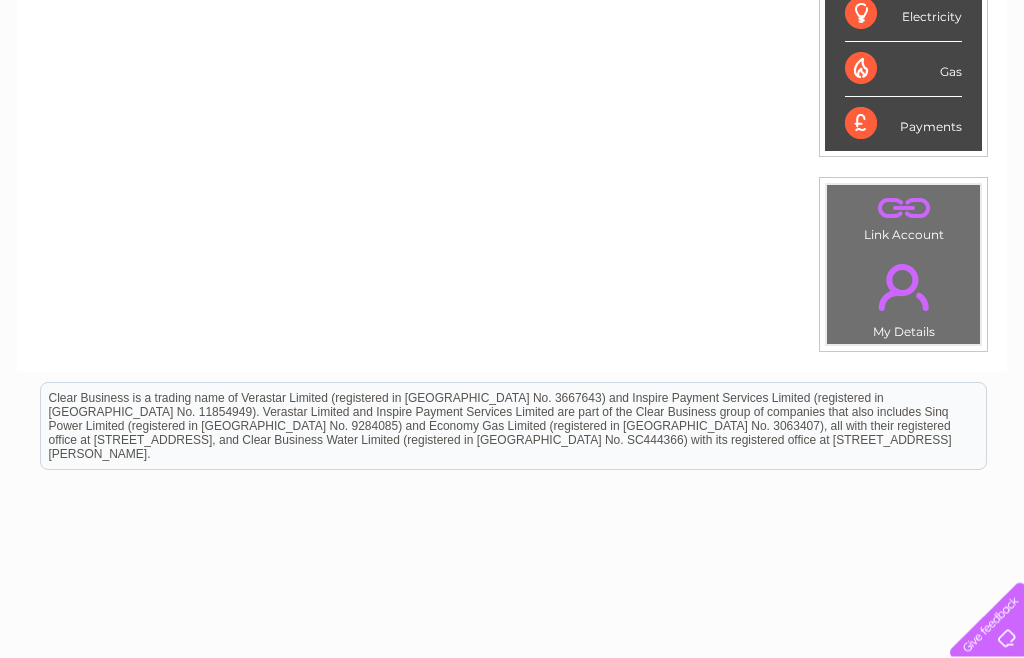 click on "." at bounding box center [903, 288] 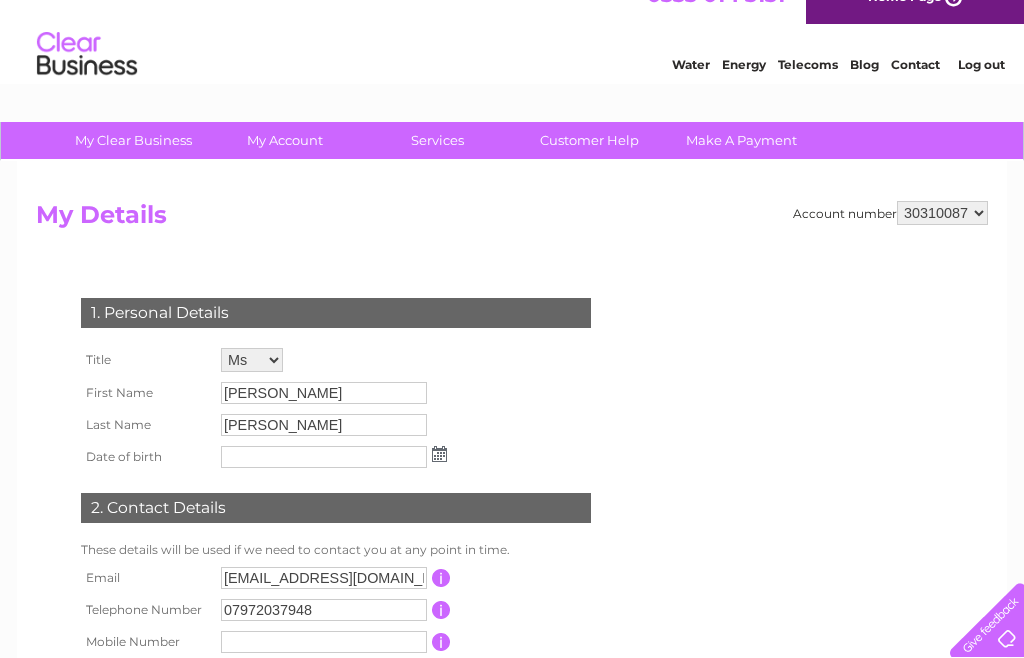 scroll, scrollTop: 0, scrollLeft: 0, axis: both 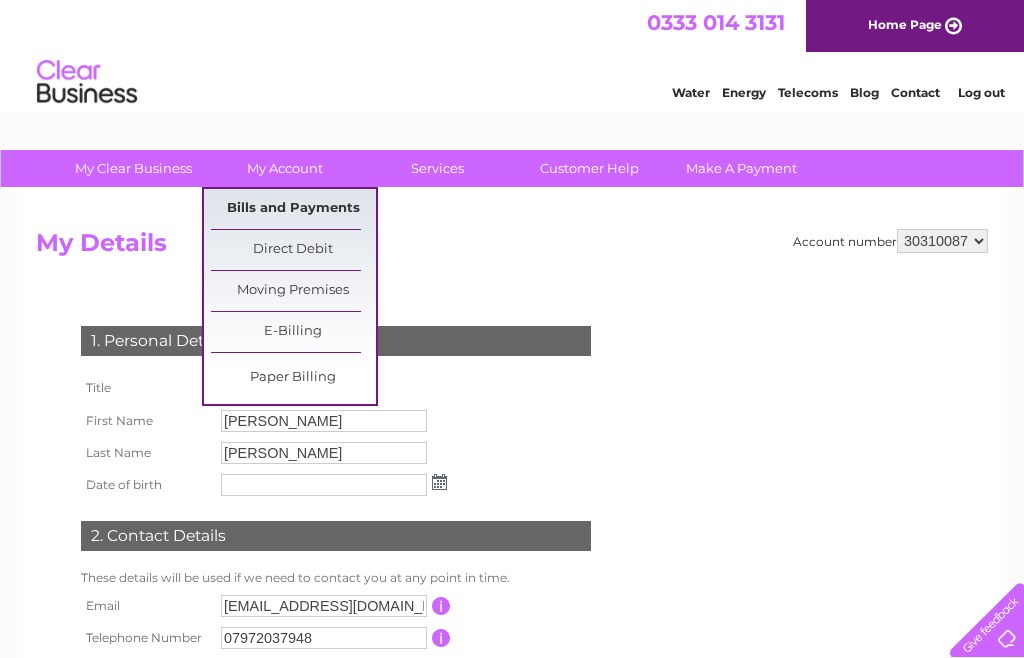 click on "Bills and Payments" at bounding box center [293, 209] 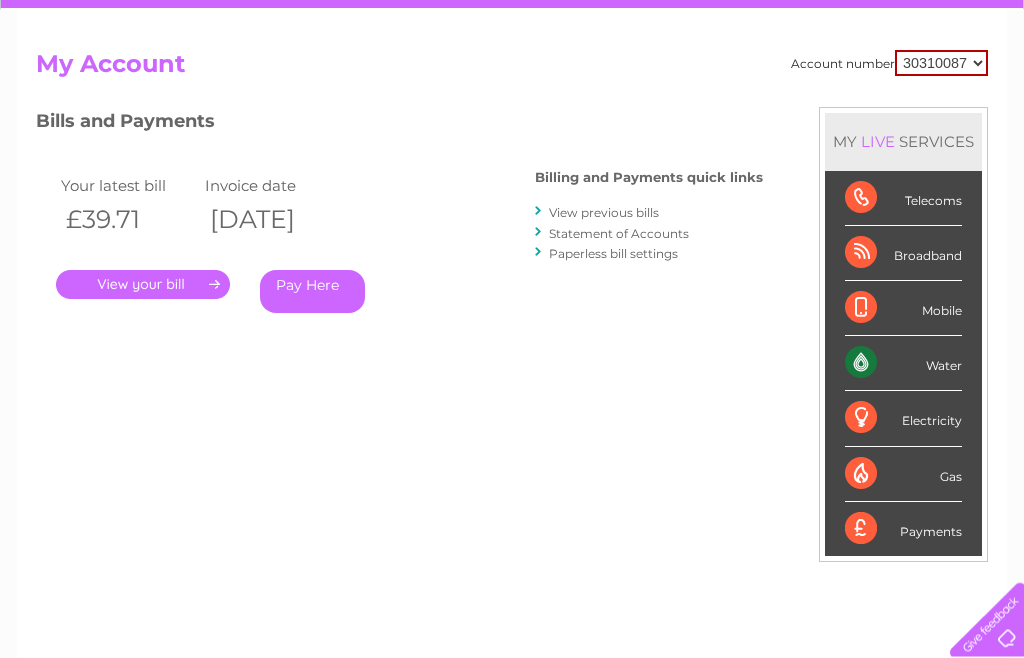 scroll, scrollTop: 184, scrollLeft: 0, axis: vertical 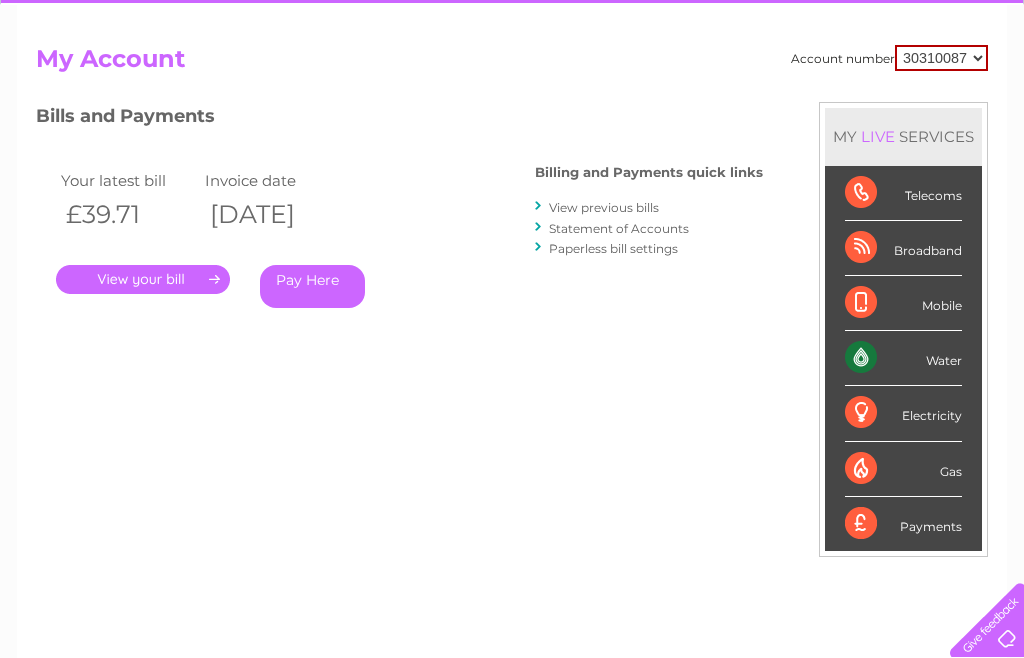 click on "." at bounding box center (143, 279) 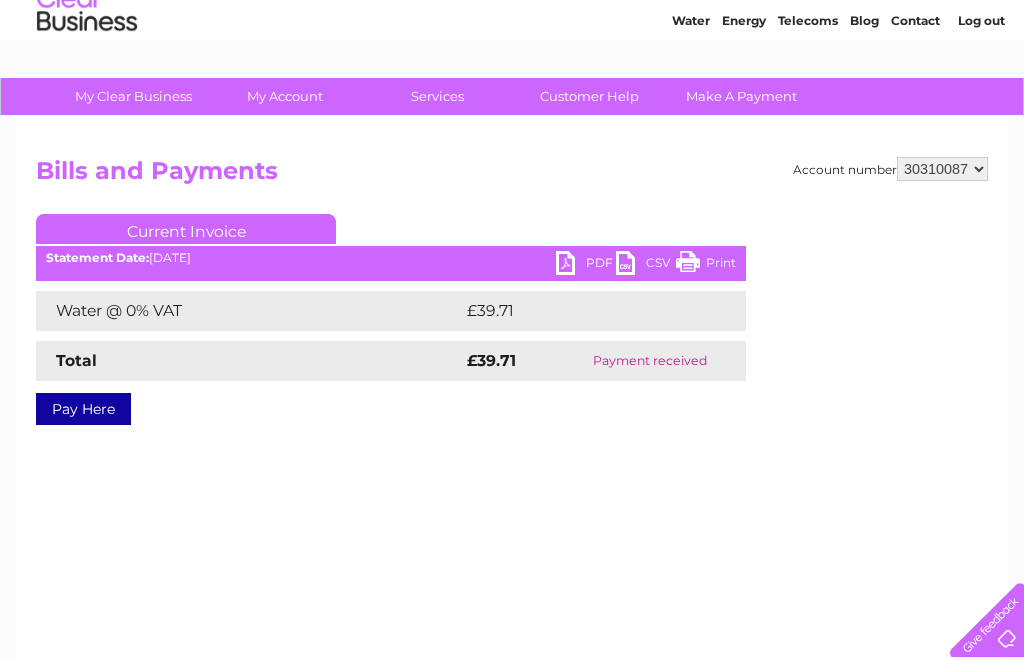 scroll, scrollTop: 71, scrollLeft: 0, axis: vertical 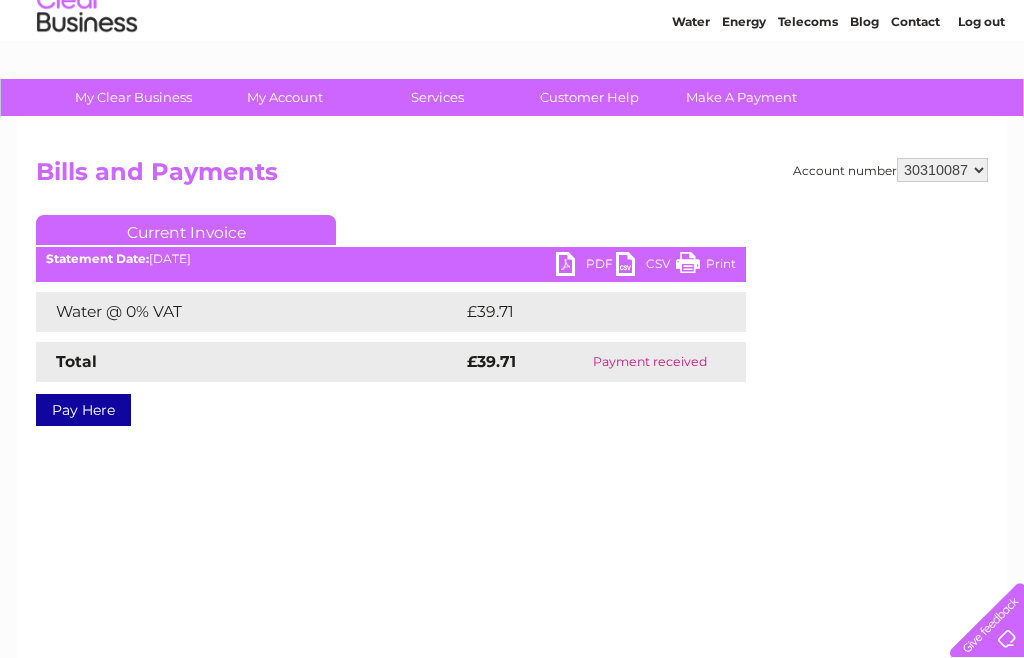 click on "PDF" at bounding box center [586, 266] 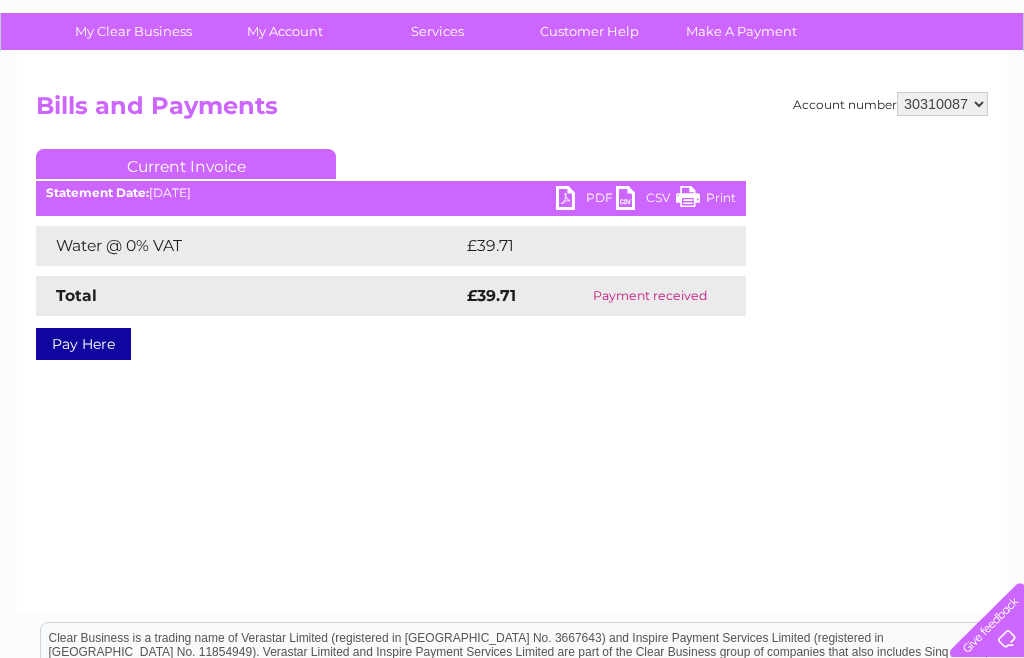 scroll, scrollTop: 0, scrollLeft: 0, axis: both 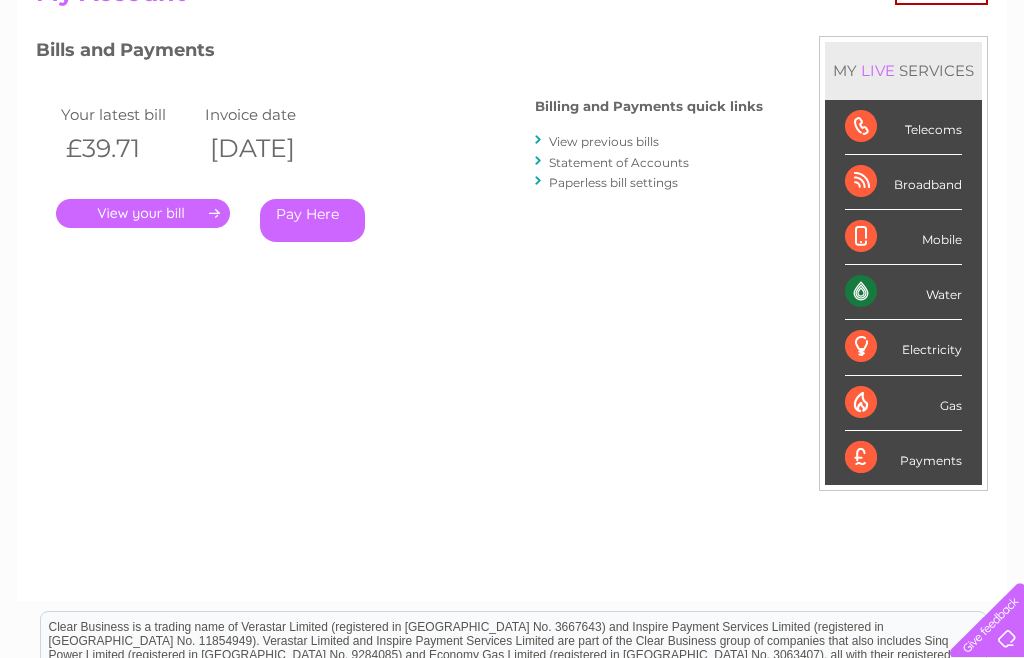 click on "View previous bills" at bounding box center [604, 141] 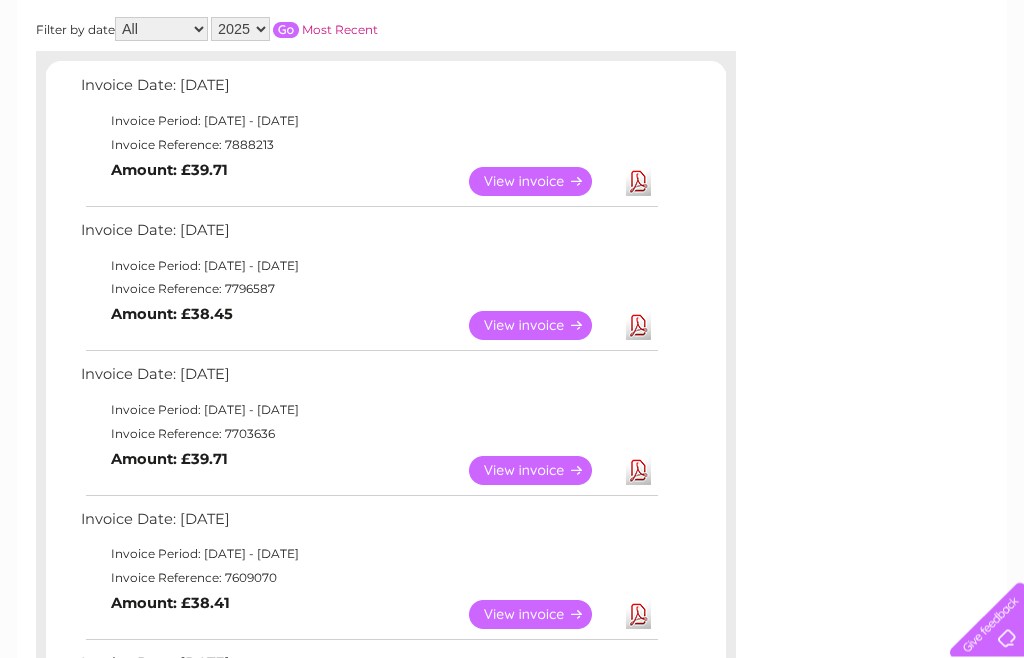 scroll, scrollTop: 304, scrollLeft: 0, axis: vertical 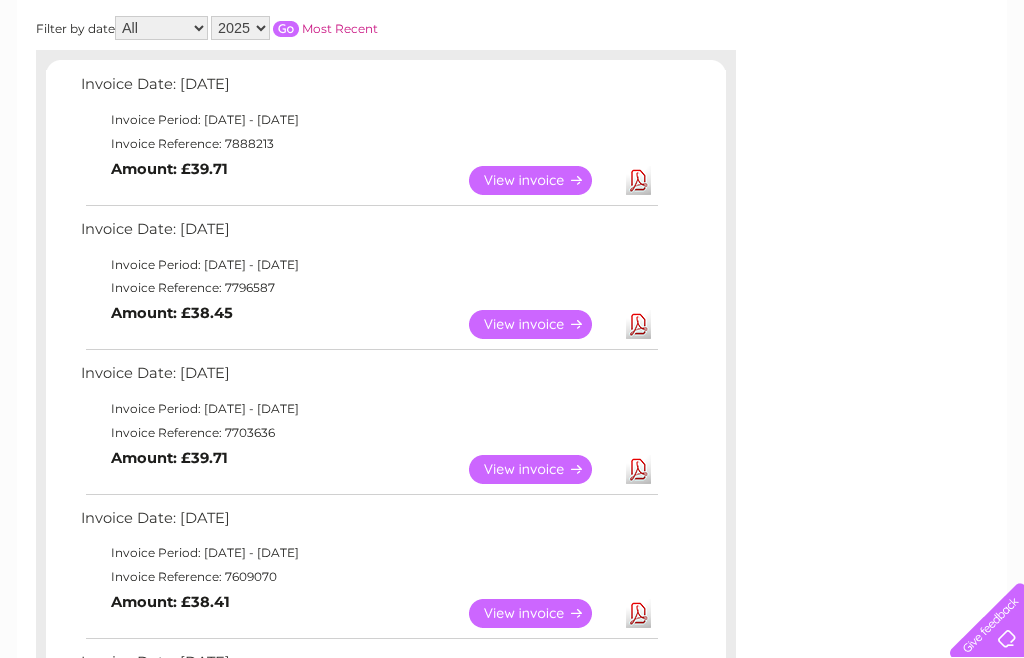 click on "View" at bounding box center (542, 324) 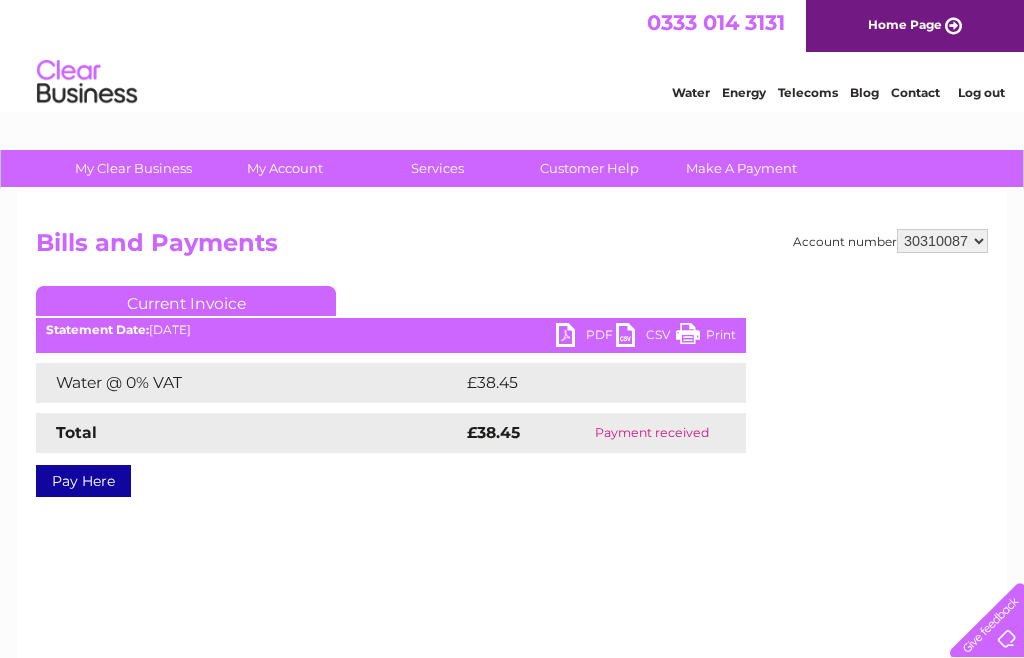 scroll, scrollTop: 0, scrollLeft: 0, axis: both 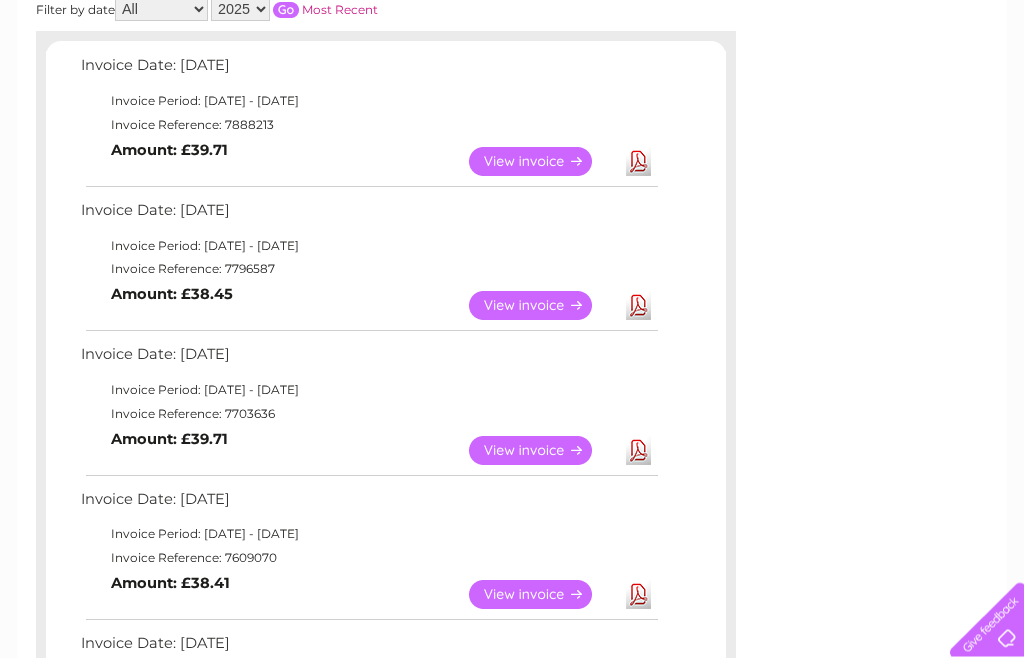 click on "View" at bounding box center [542, 451] 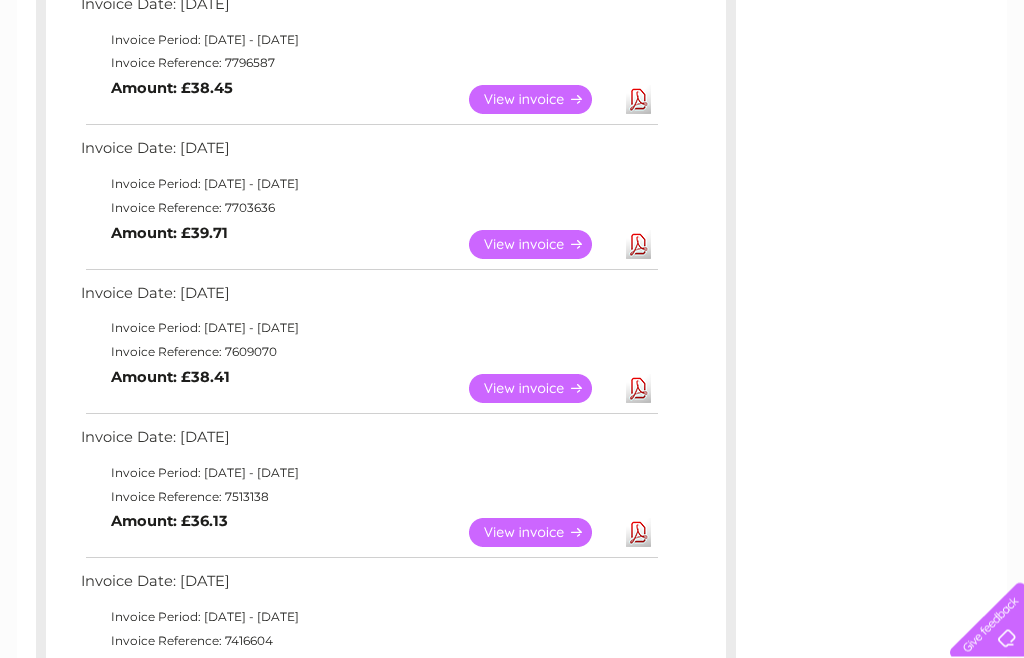 scroll, scrollTop: 529, scrollLeft: 0, axis: vertical 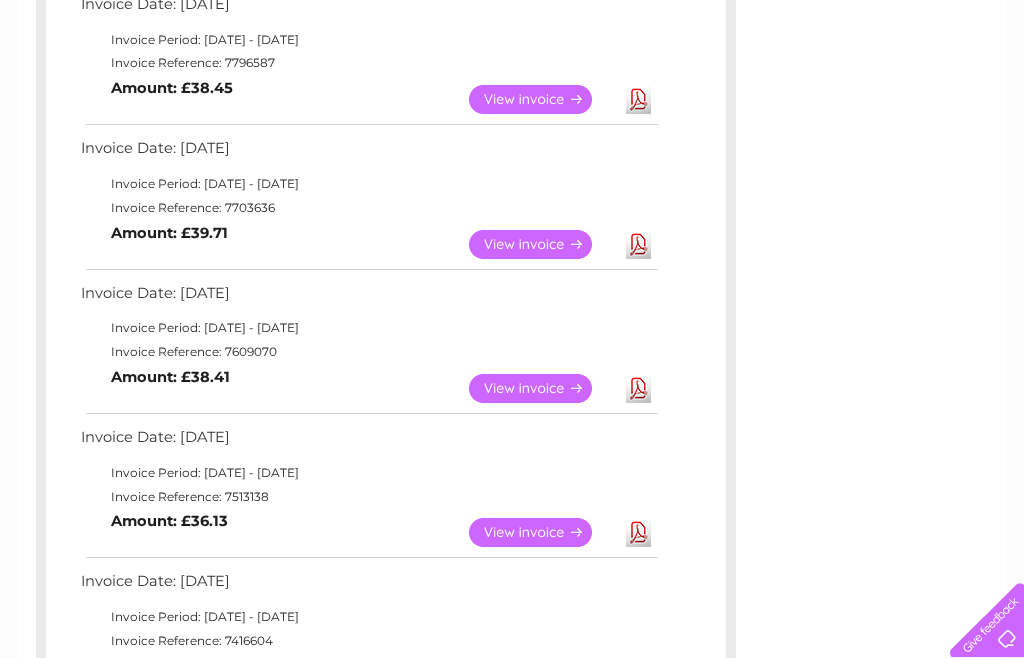 click on "View" at bounding box center (542, 388) 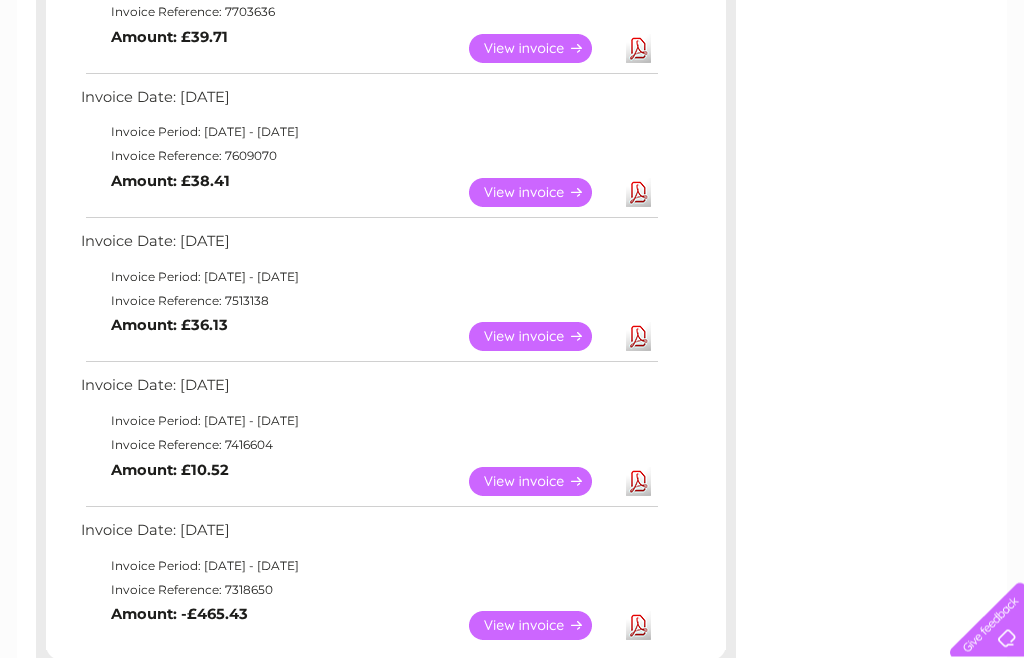 scroll, scrollTop: 726, scrollLeft: 0, axis: vertical 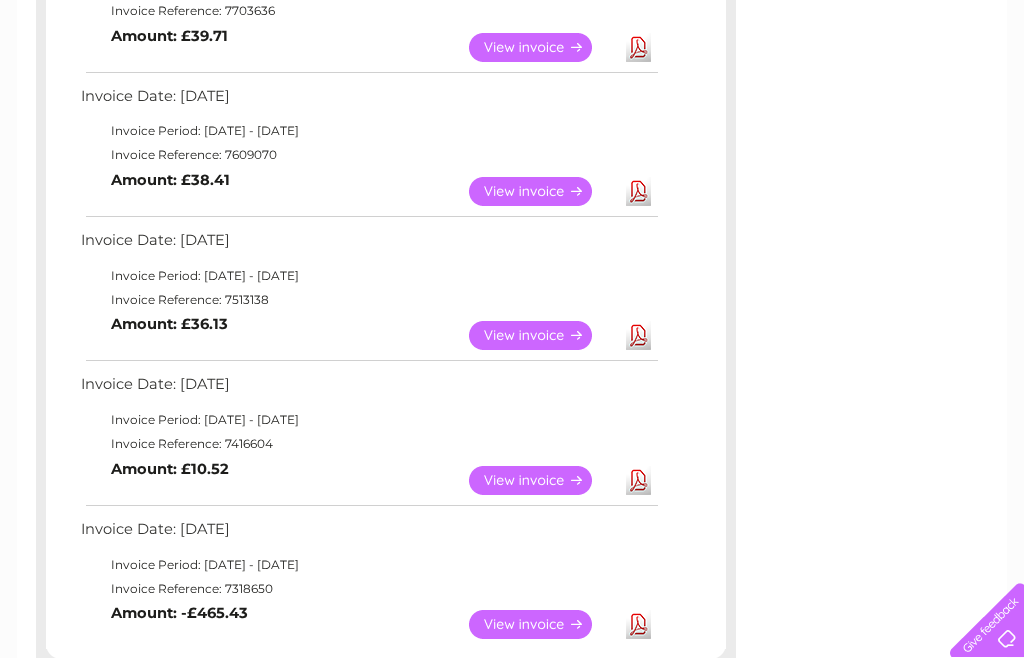 click on "View" at bounding box center [542, 335] 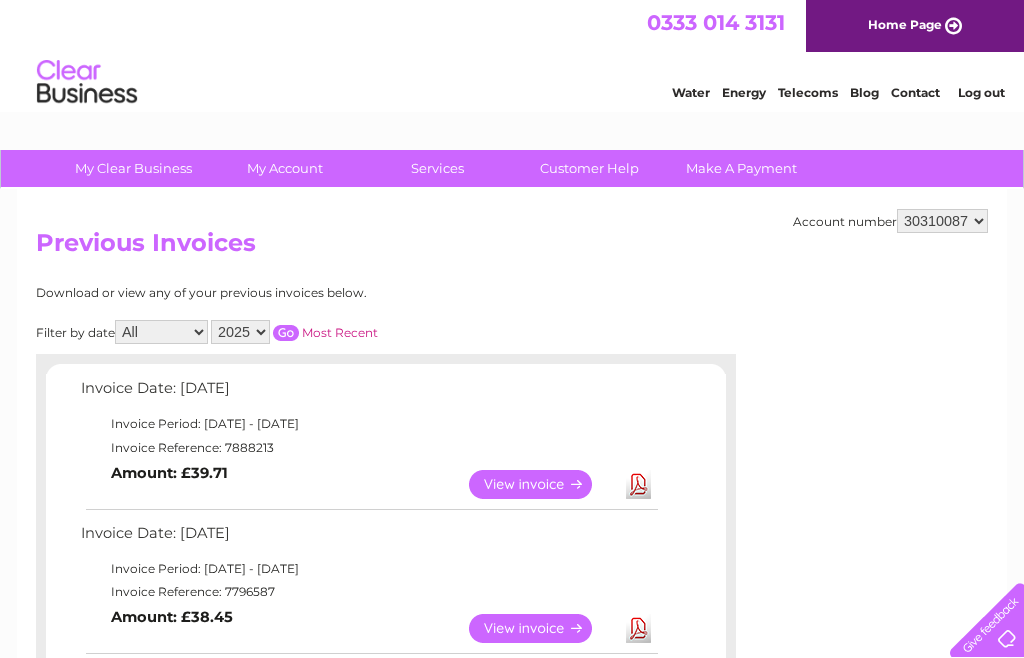 scroll, scrollTop: 792, scrollLeft: 0, axis: vertical 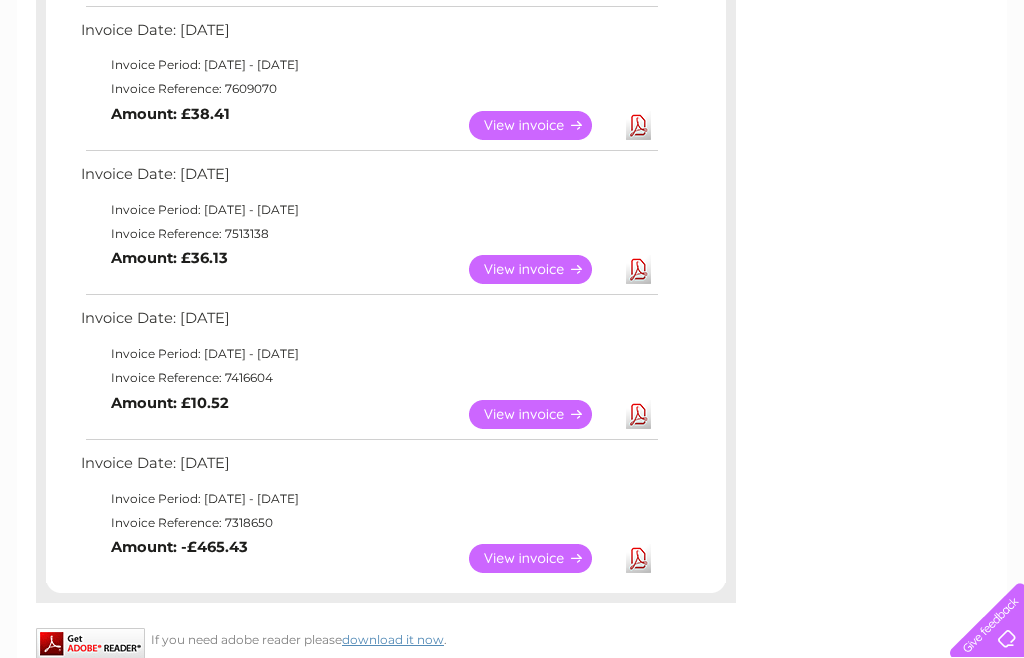 click on "View" at bounding box center (542, 269) 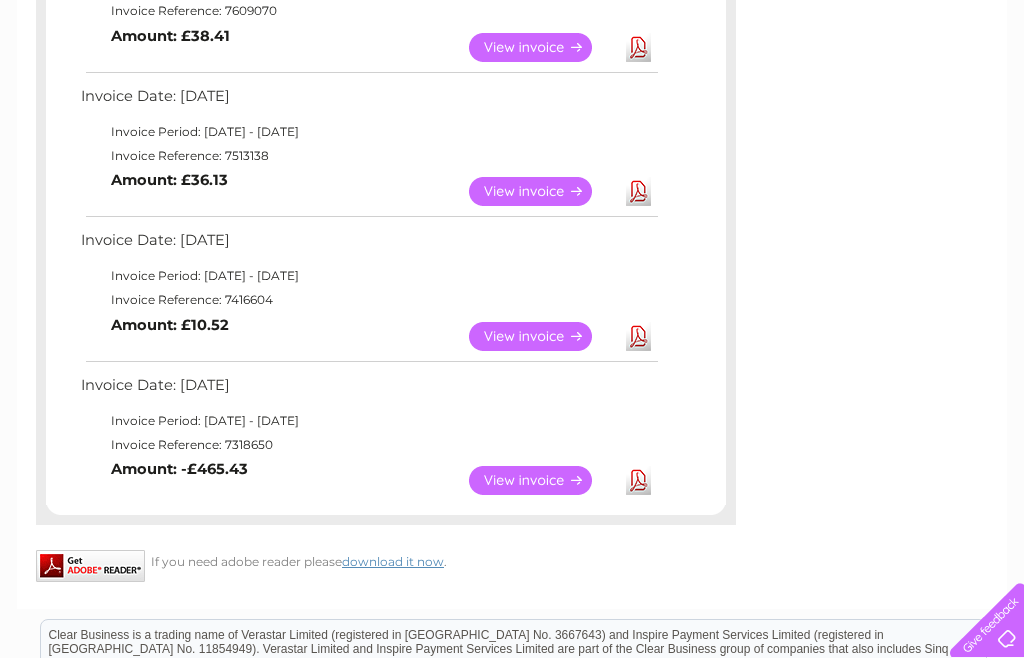scroll, scrollTop: 898, scrollLeft: 0, axis: vertical 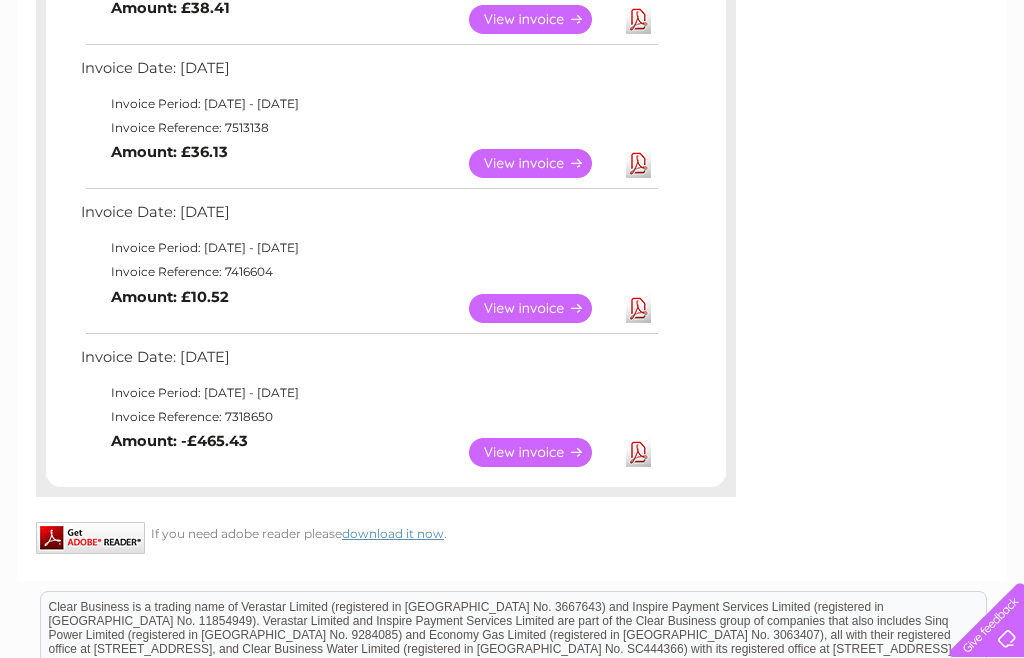 click on "View" at bounding box center (542, 452) 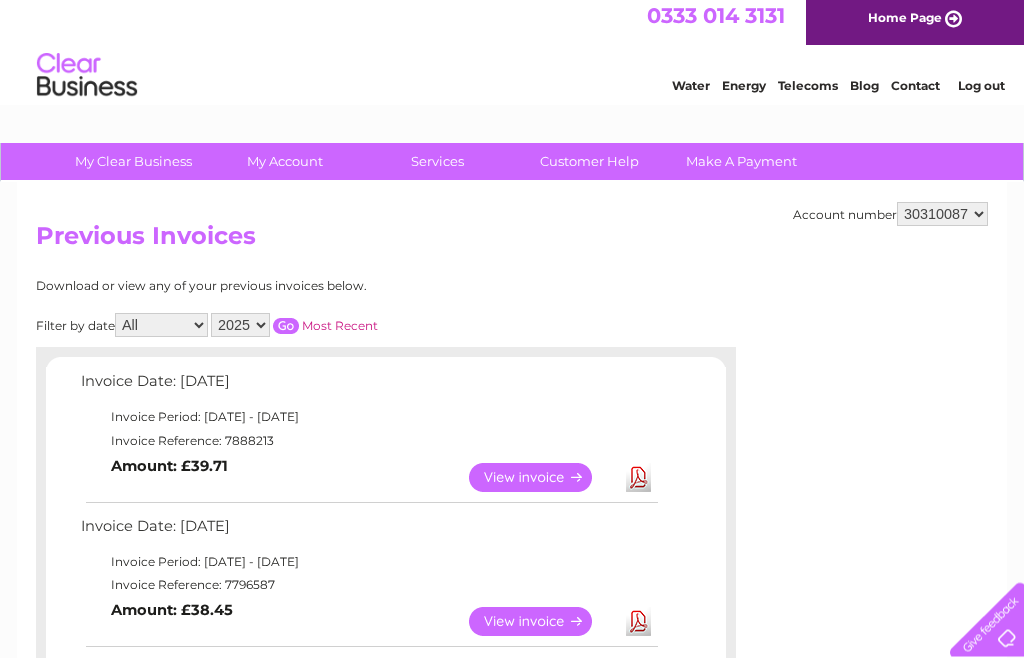 scroll, scrollTop: 0, scrollLeft: 0, axis: both 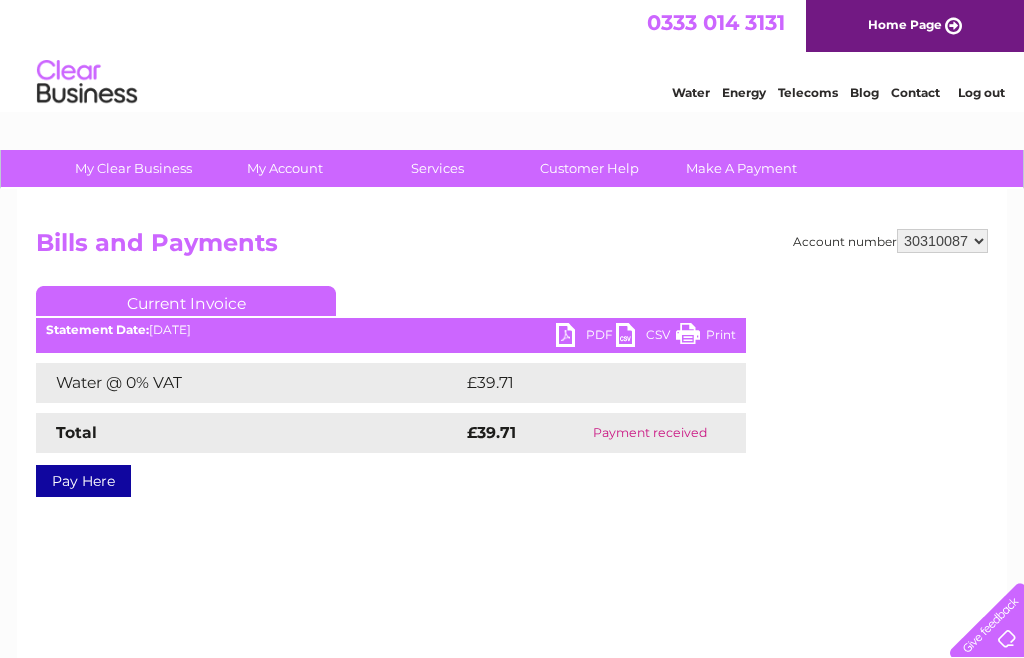 click on "PDF" at bounding box center [586, 337] 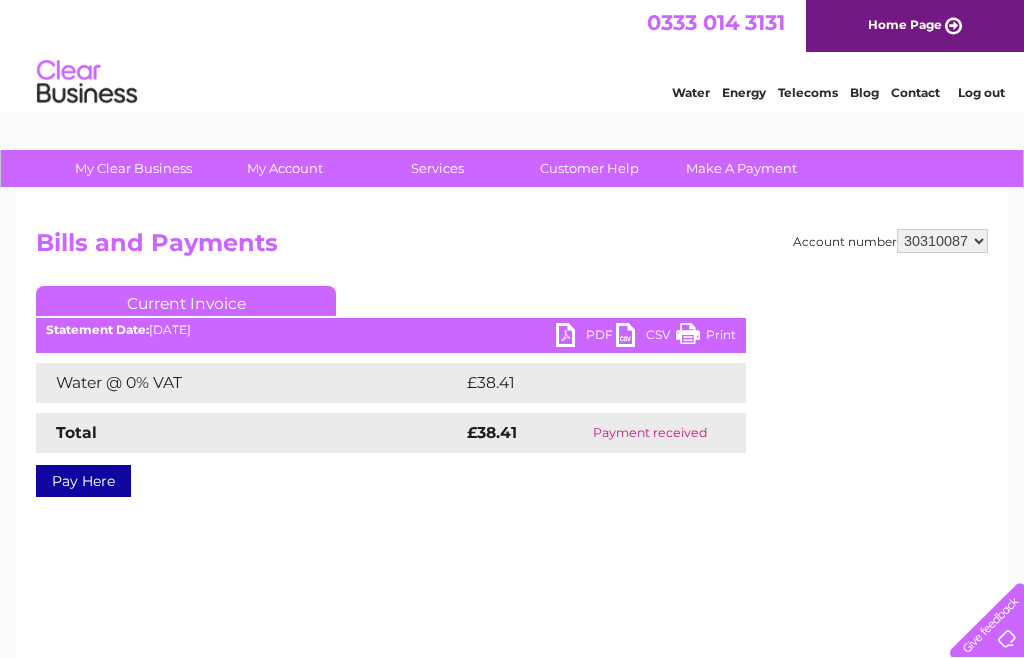 scroll, scrollTop: 0, scrollLeft: 0, axis: both 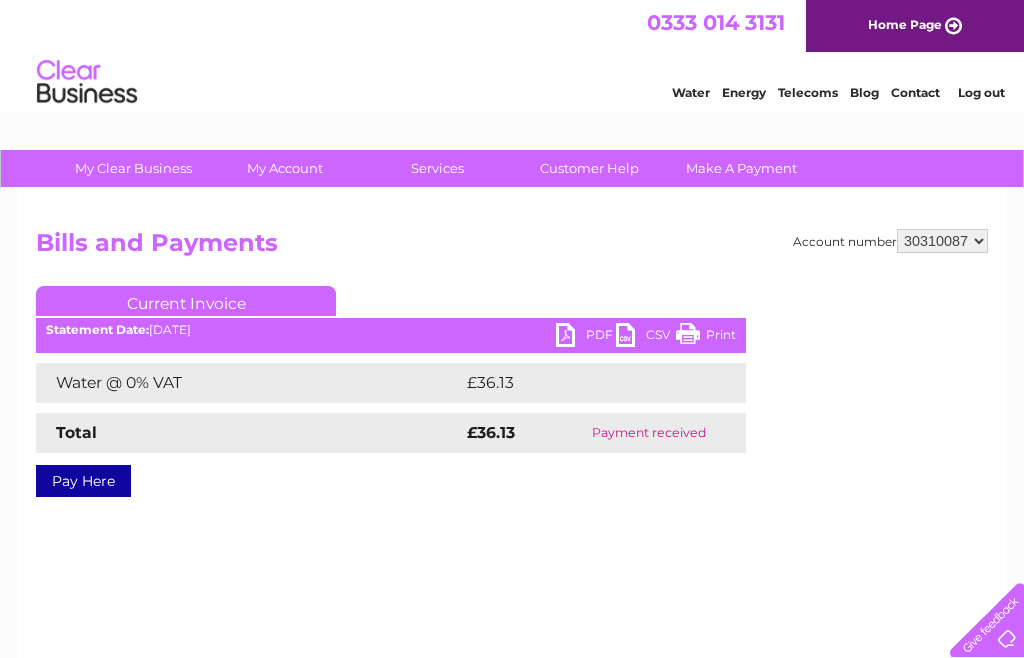 click on "PDF" at bounding box center (586, 337) 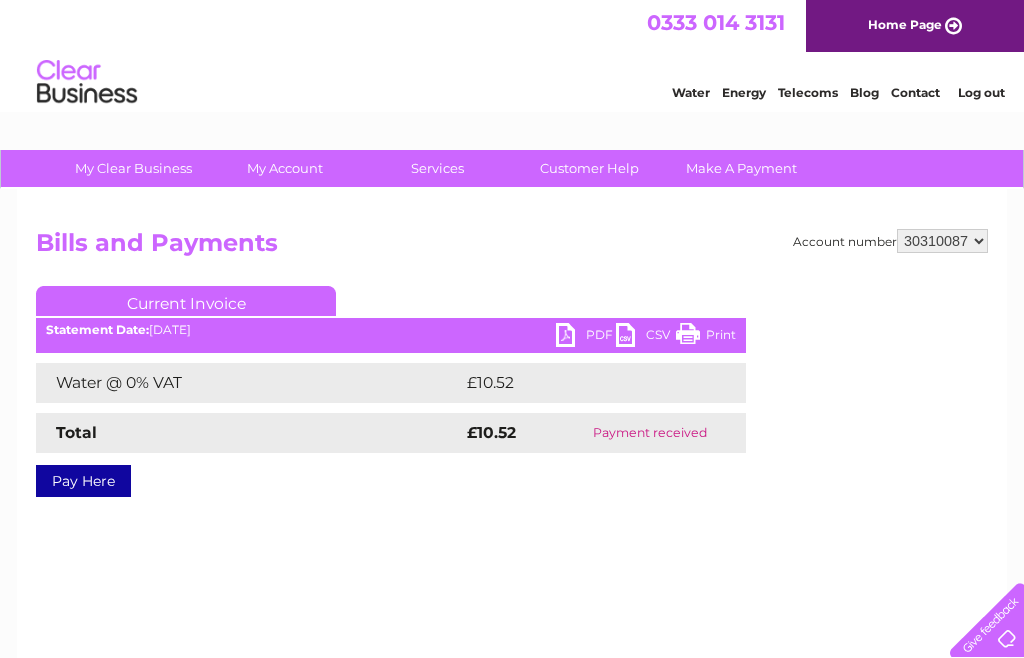 scroll, scrollTop: 0, scrollLeft: 0, axis: both 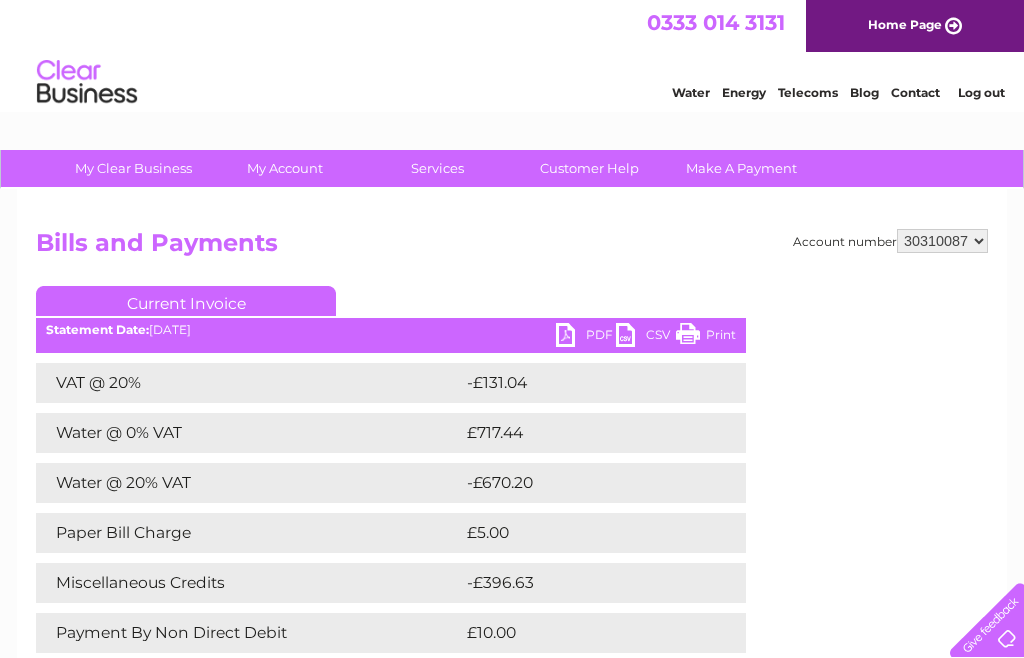 click on "PDF" at bounding box center (586, 337) 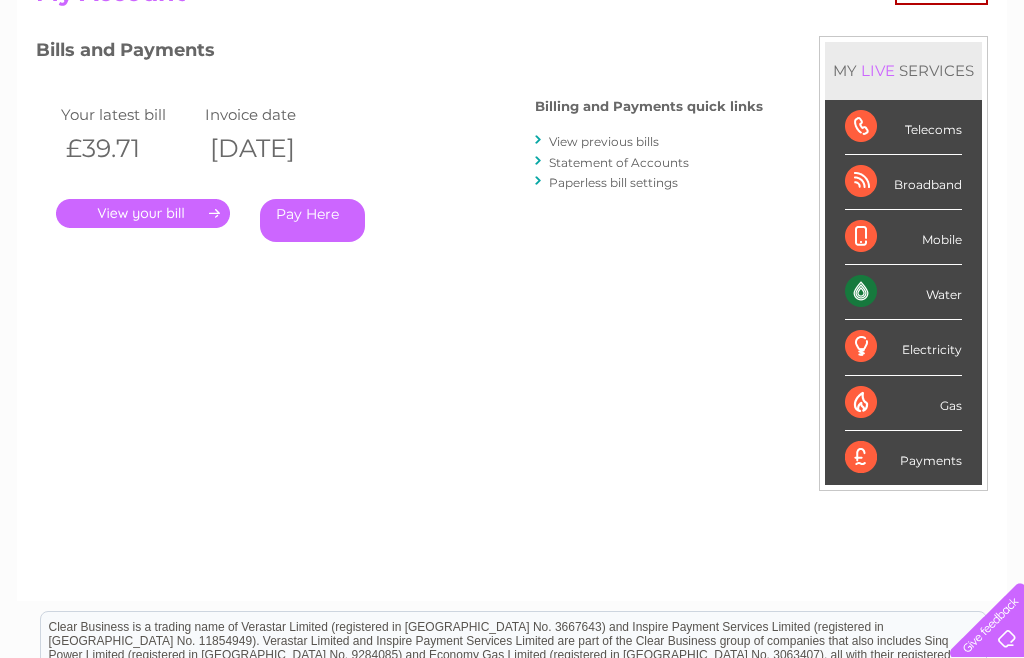 scroll, scrollTop: 0, scrollLeft: 0, axis: both 